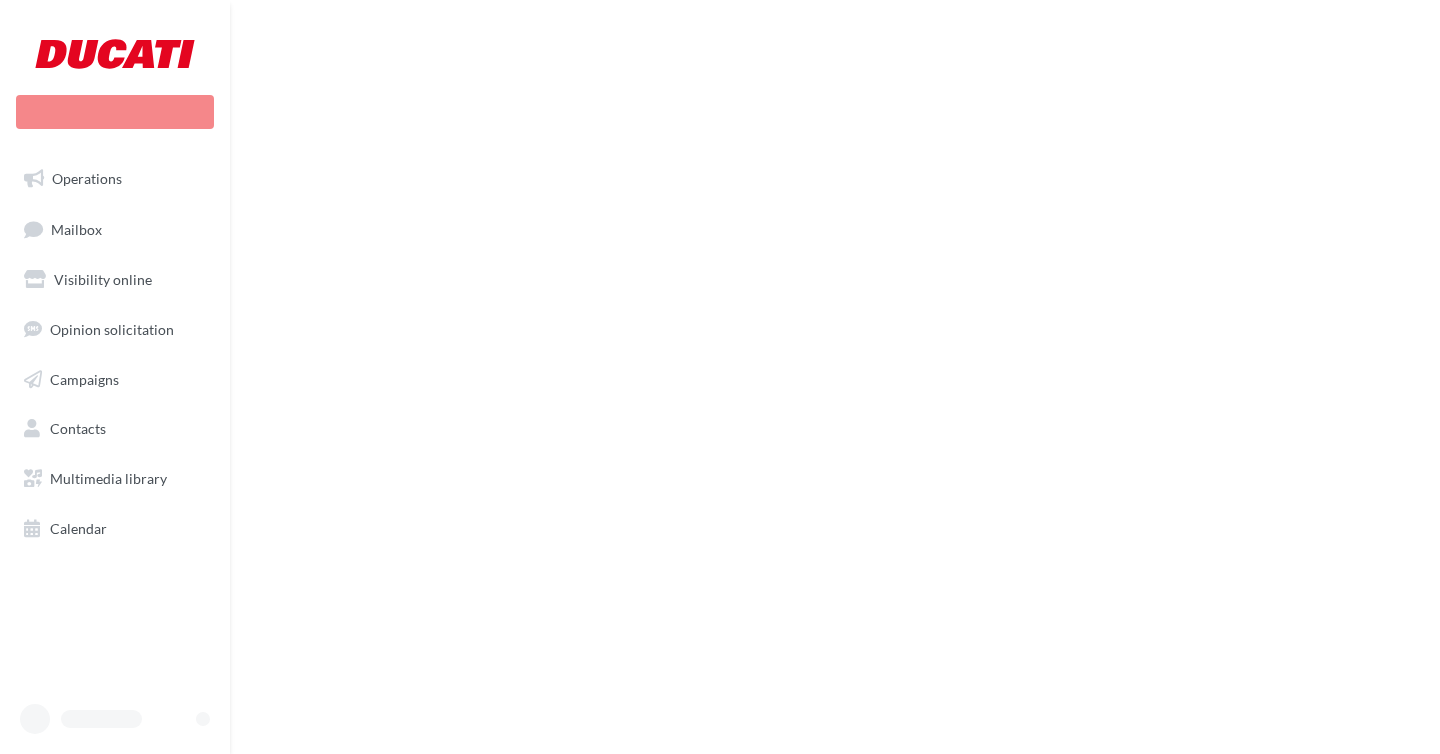 scroll, scrollTop: 0, scrollLeft: 0, axis: both 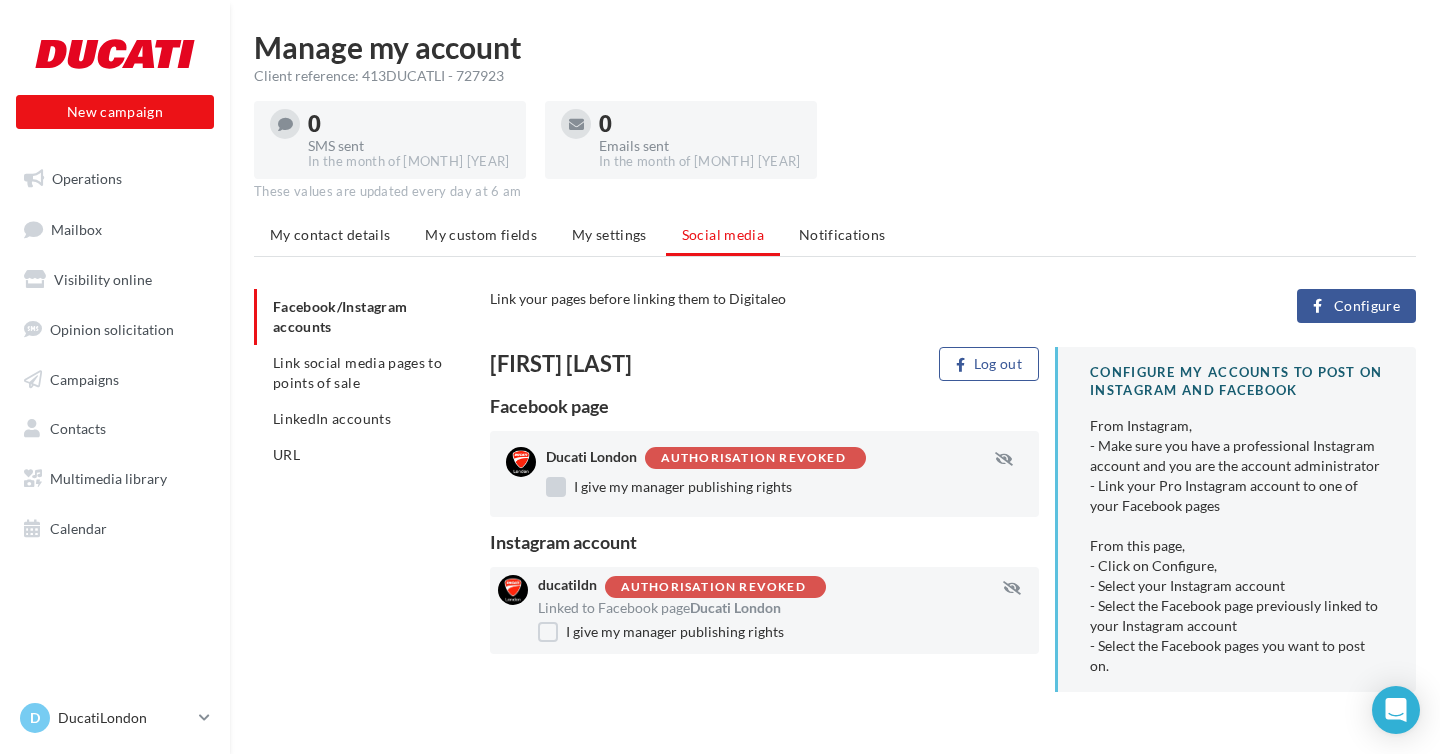 click on "I give my manager publishing rights" at bounding box center (669, 487) 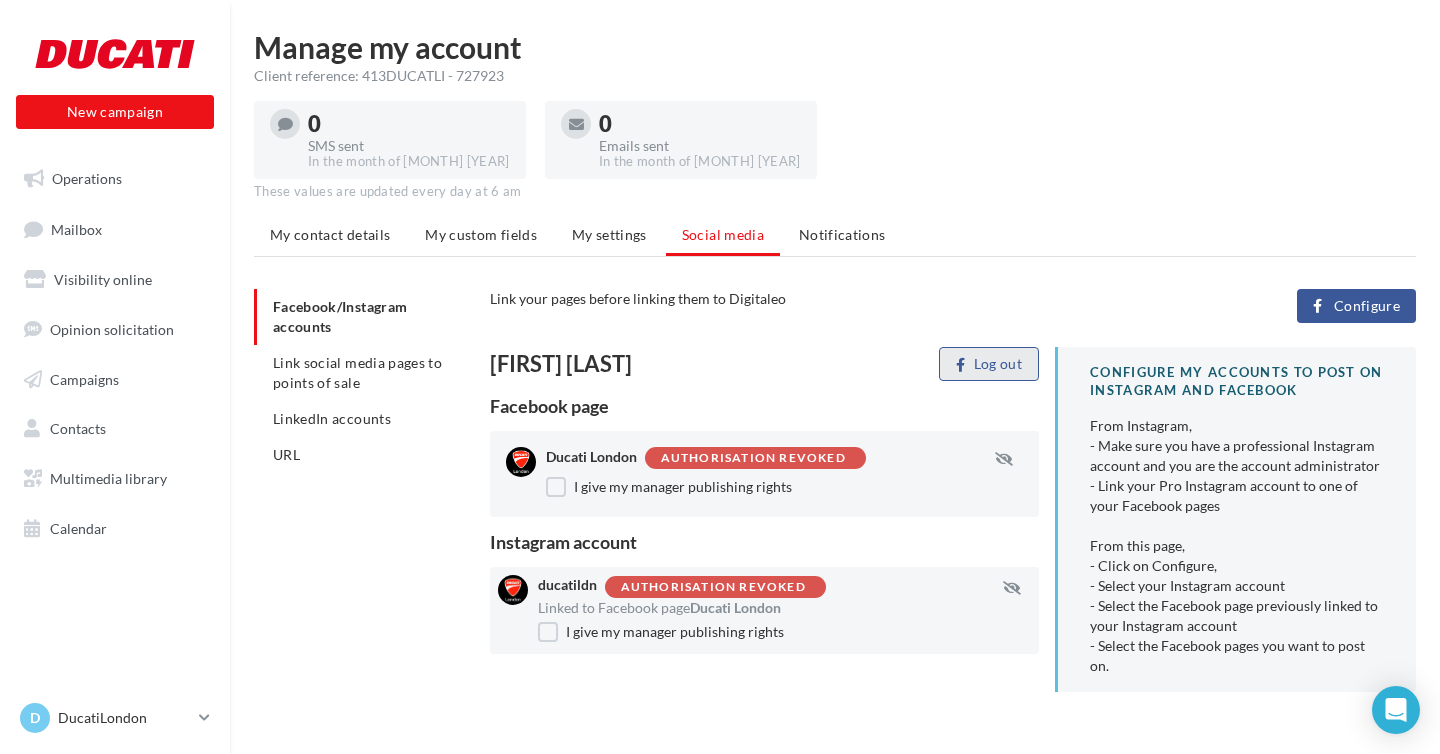 click on "Log out" at bounding box center (989, 364) 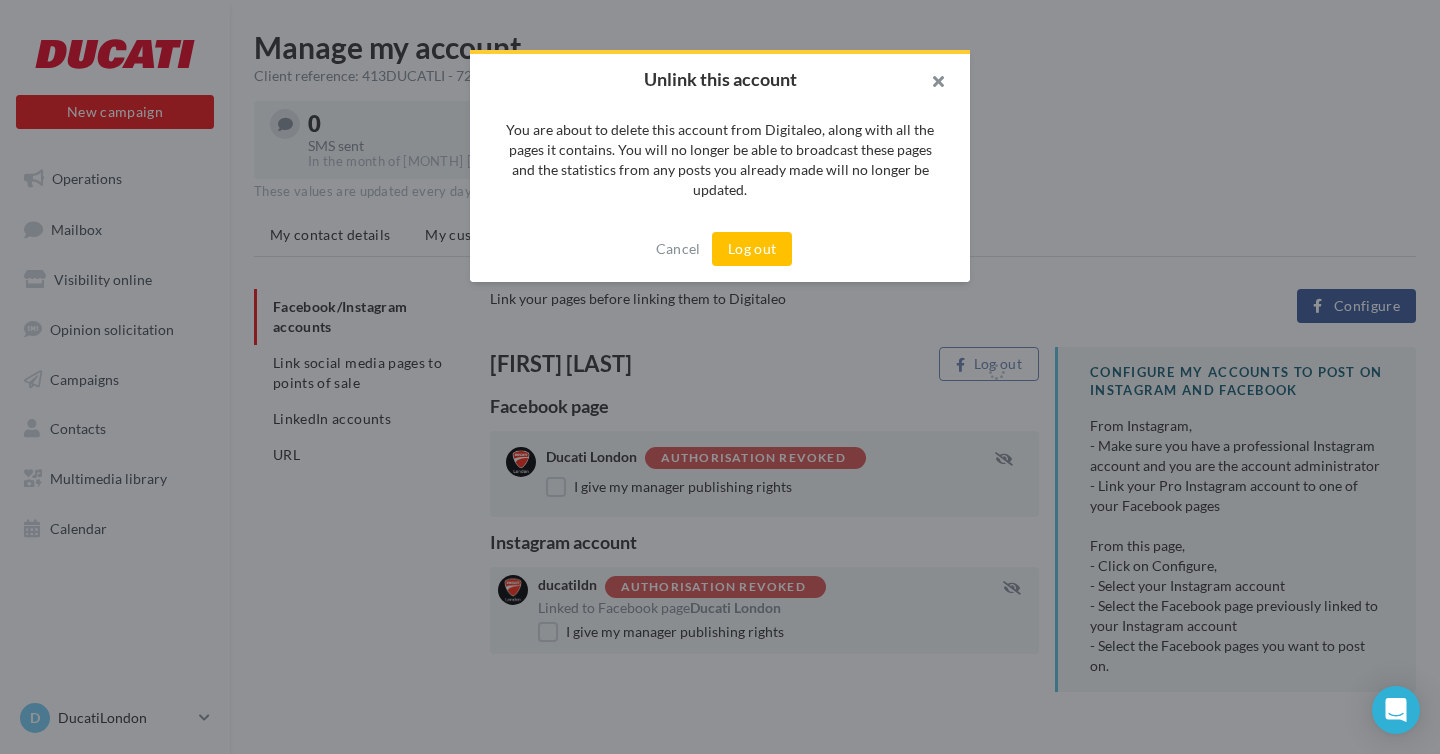 click at bounding box center [930, 84] 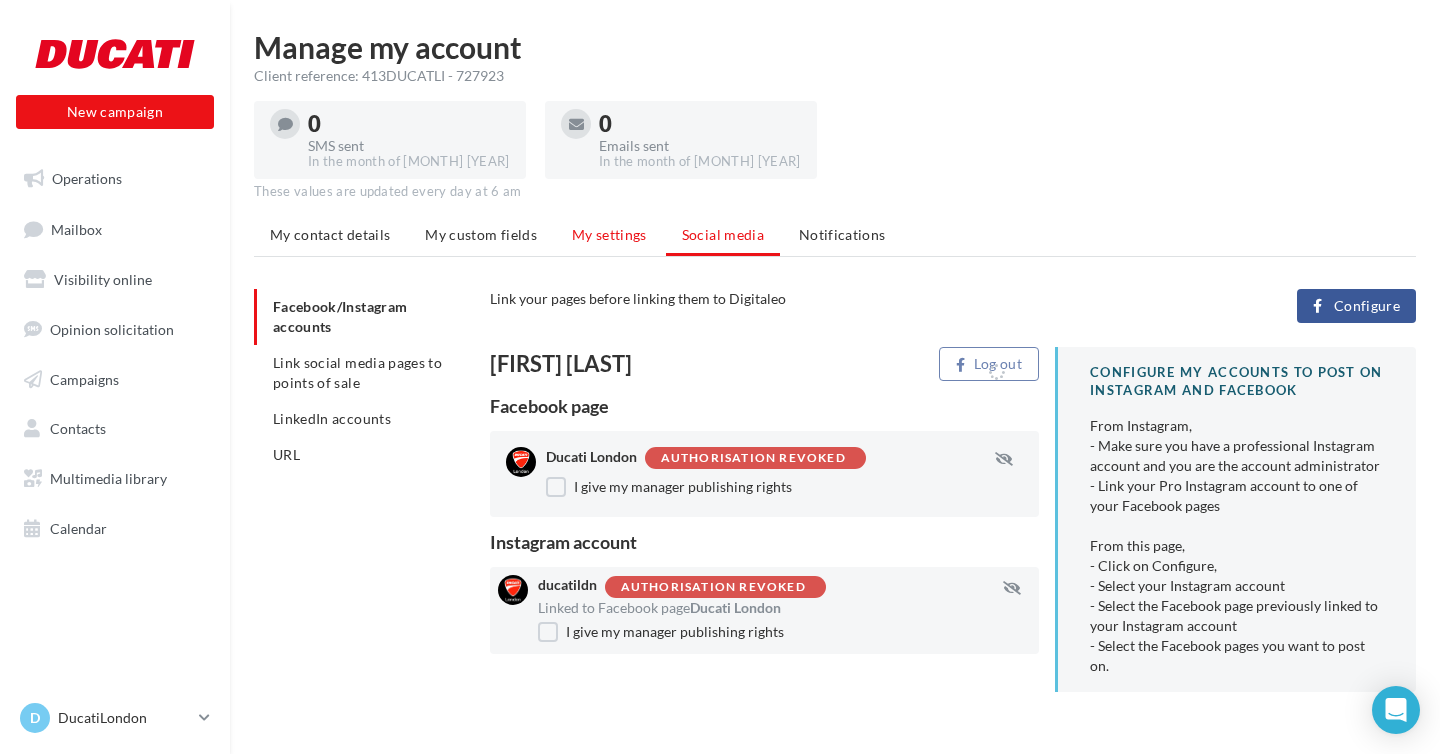 click on "My settings" at bounding box center (609, 234) 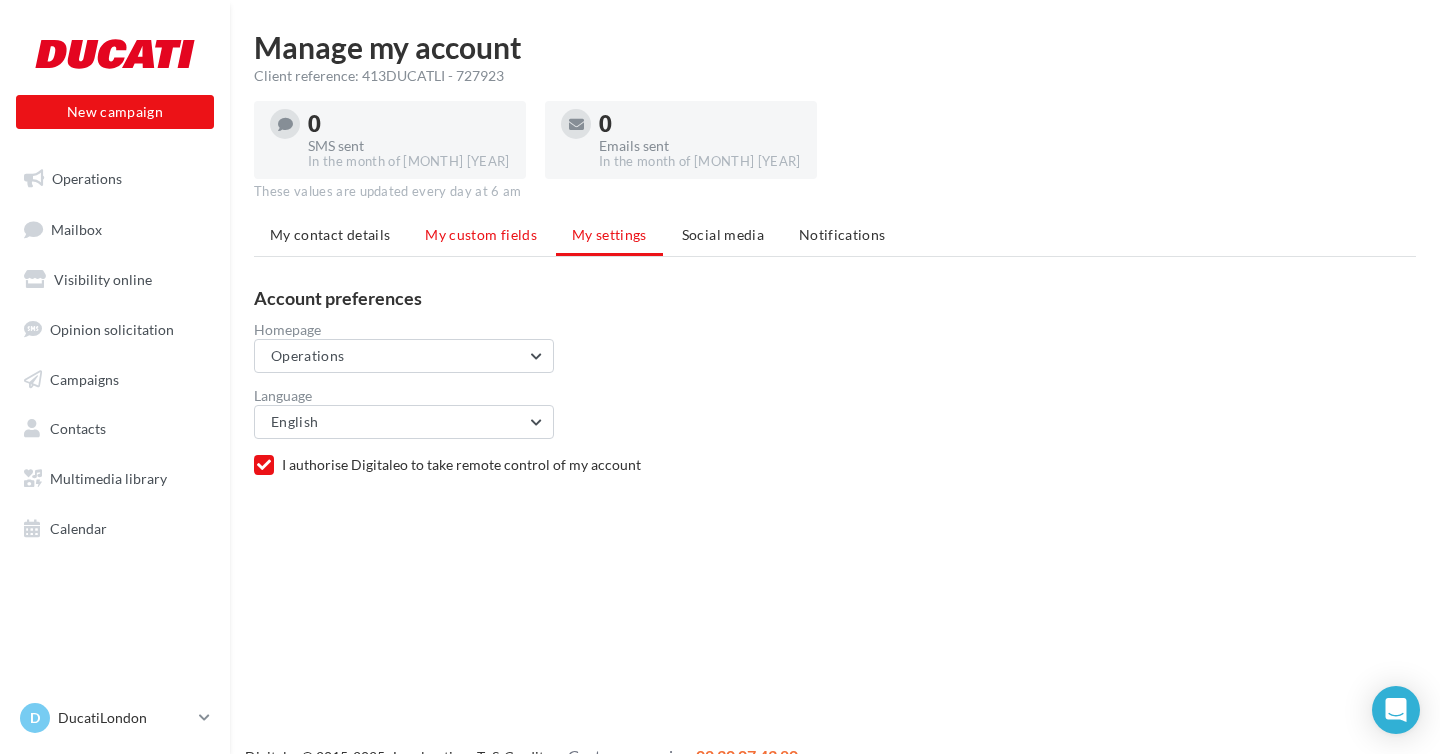 click on "My custom fields" at bounding box center (481, 234) 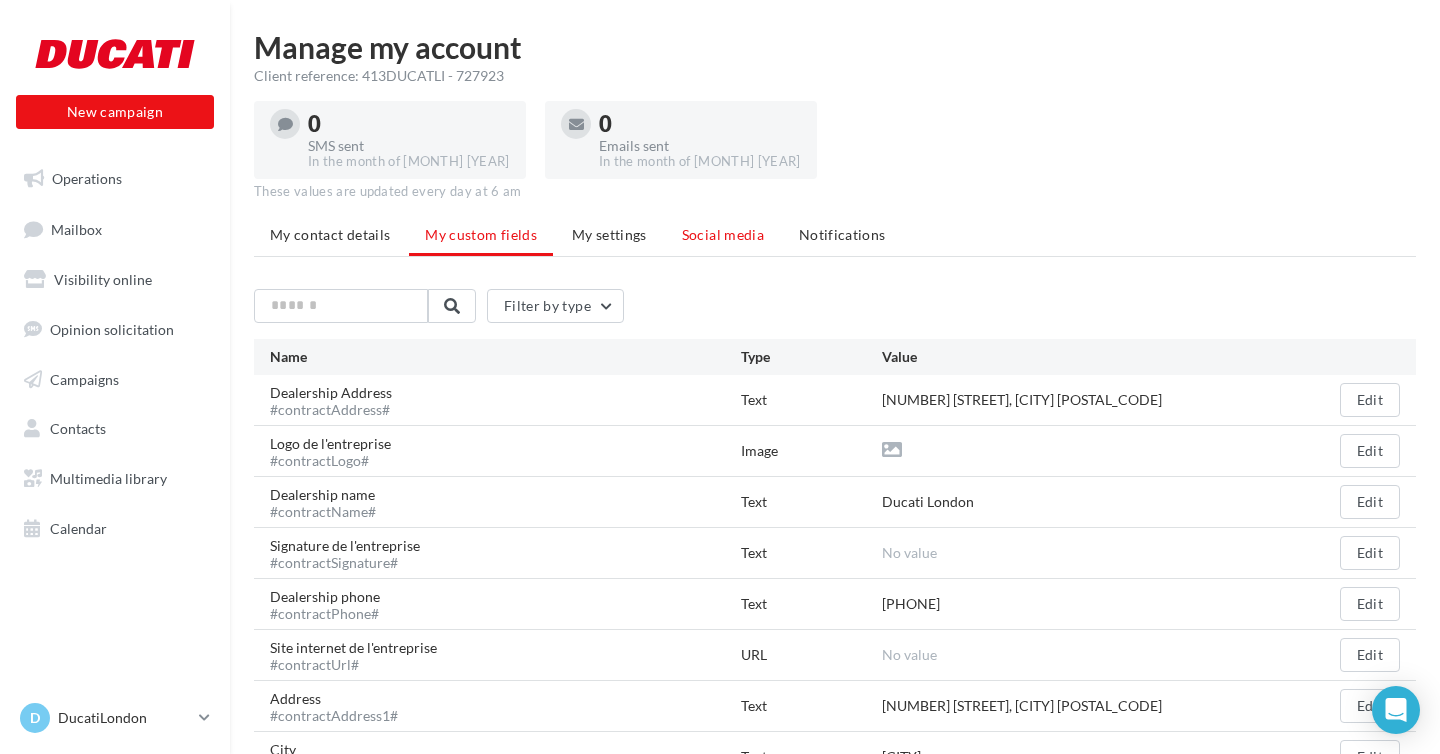 click on "Social media" at bounding box center [723, 234] 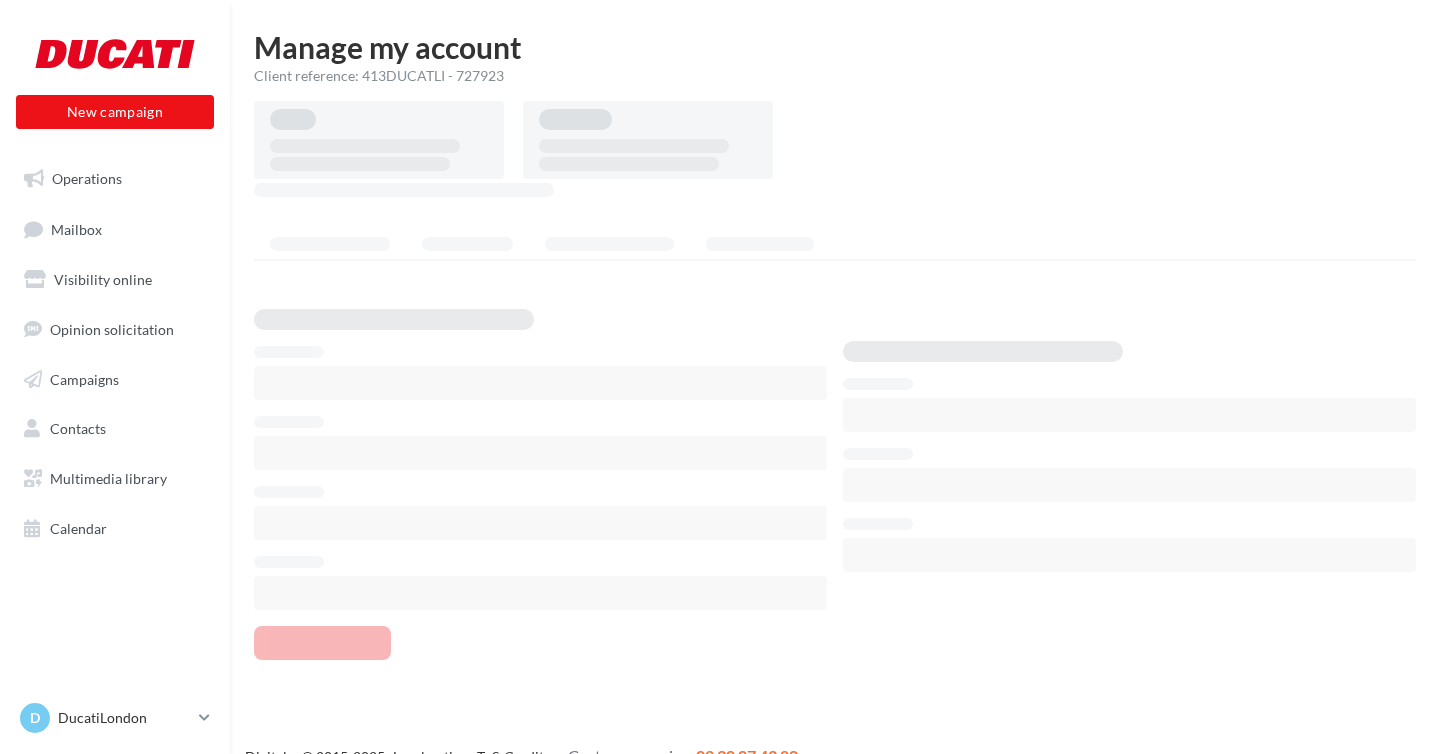 scroll, scrollTop: 0, scrollLeft: 0, axis: both 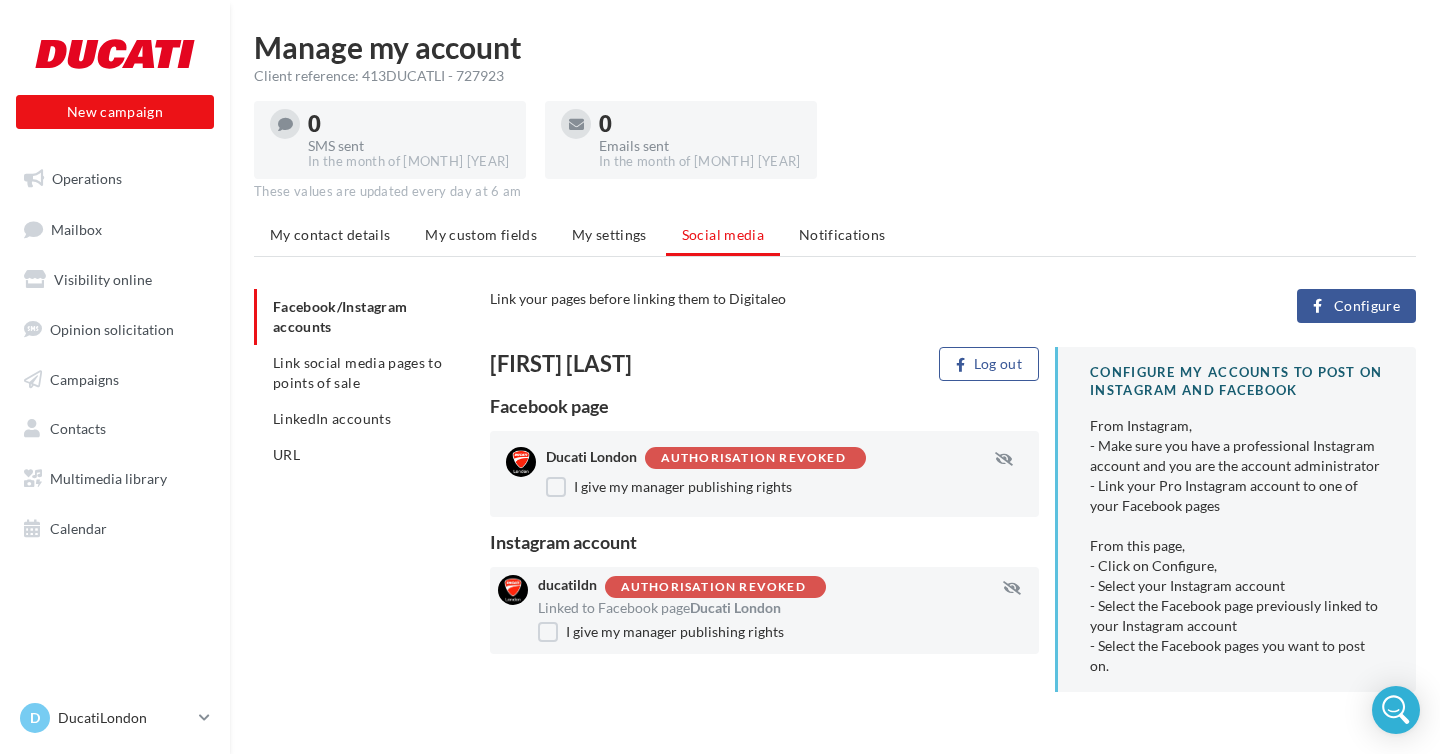 click on "0
SMS sent
In the month of August 2025
0
Emails sent
In the month of August 2025" at bounding box center [835, 136] 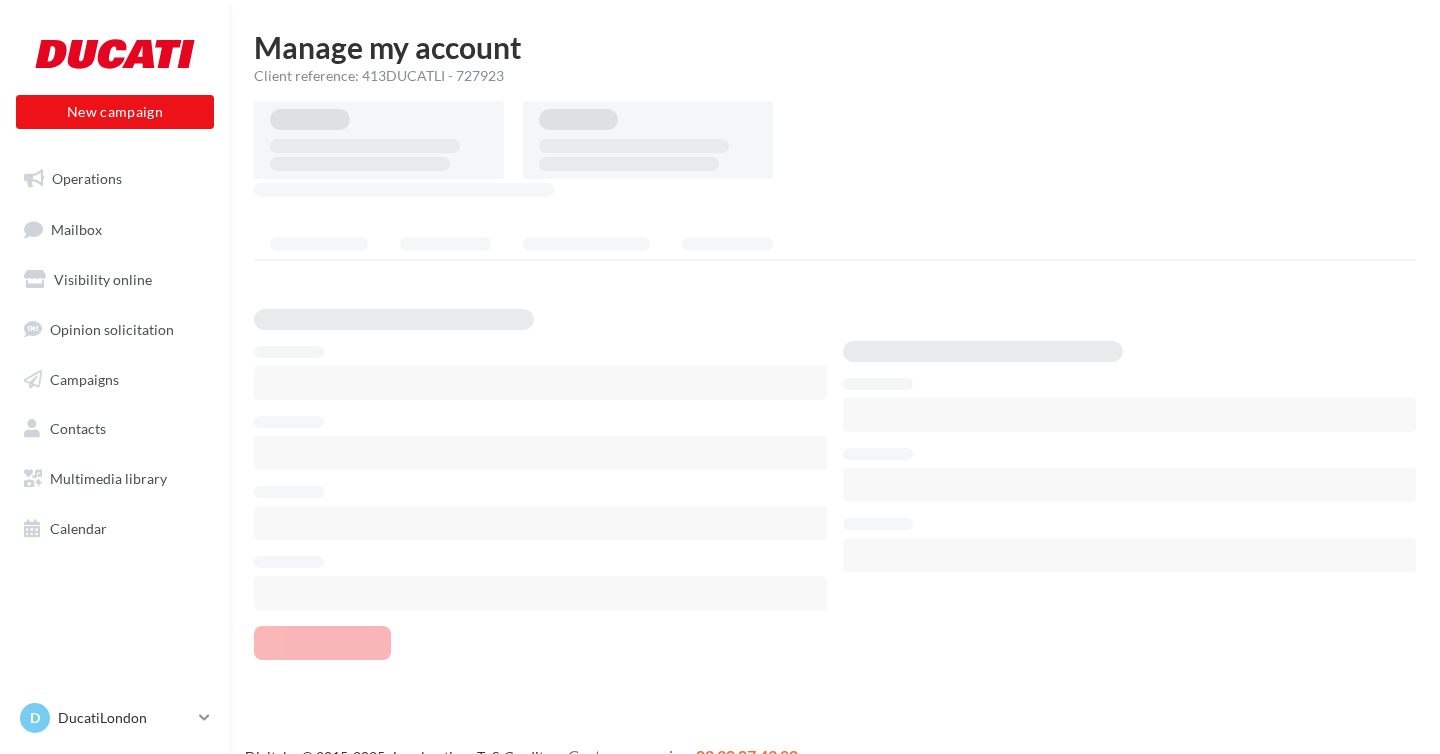 scroll, scrollTop: 0, scrollLeft: 0, axis: both 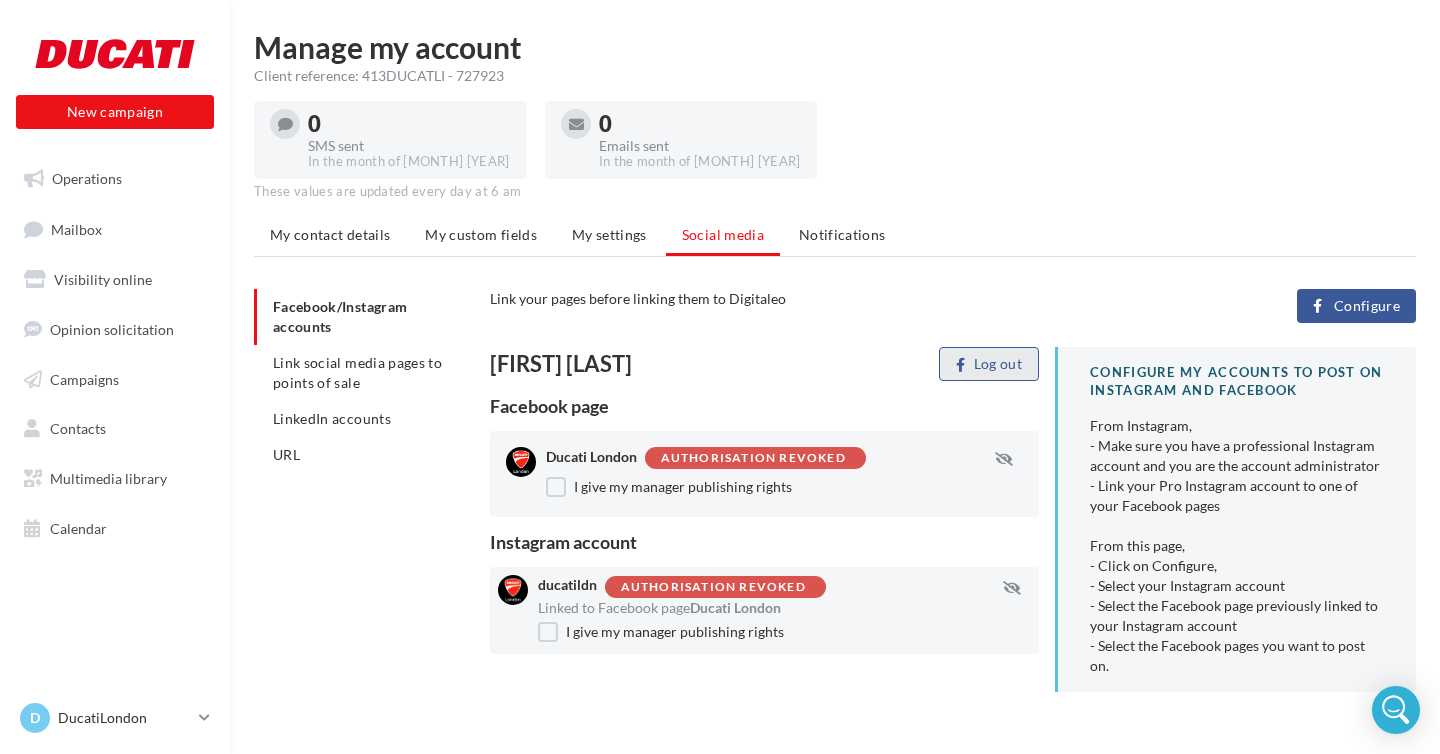 click on "Log out" at bounding box center (989, 364) 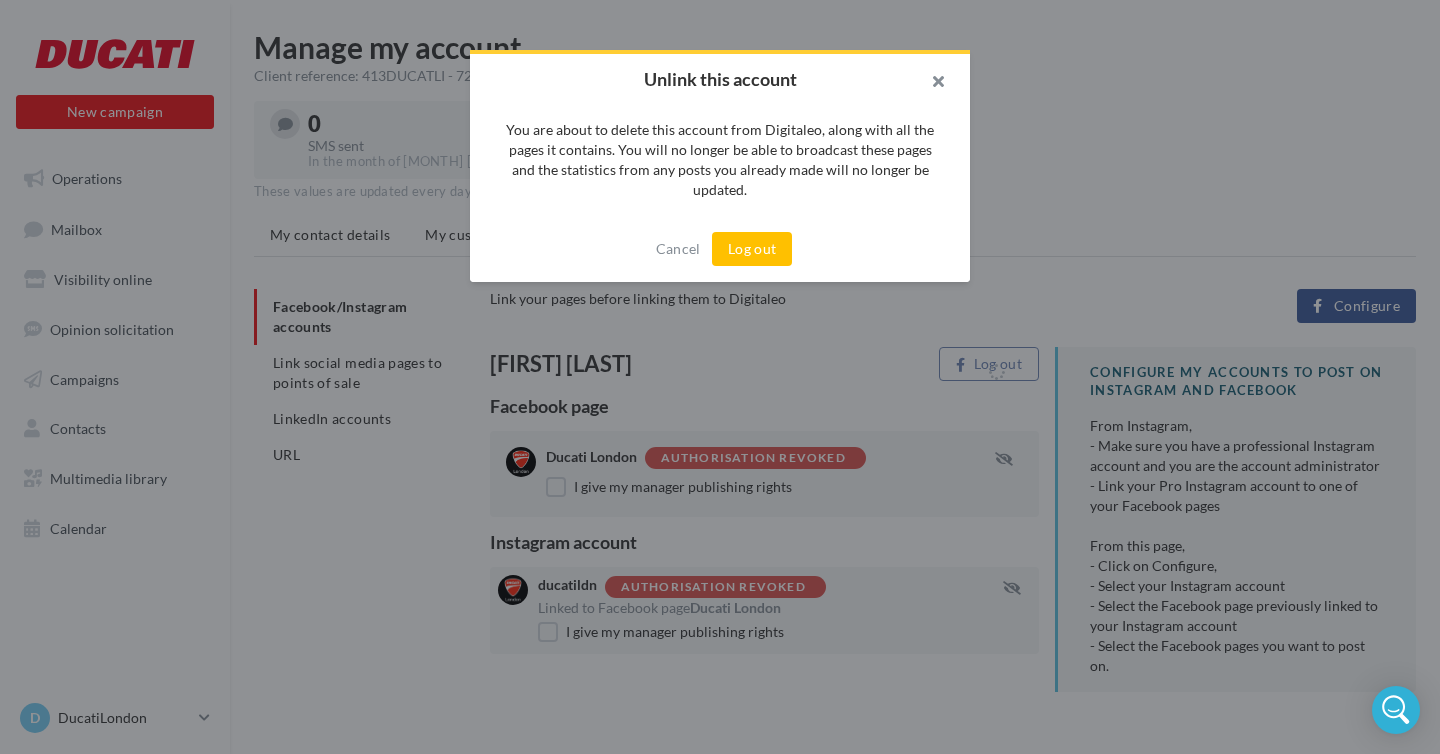 click at bounding box center [930, 84] 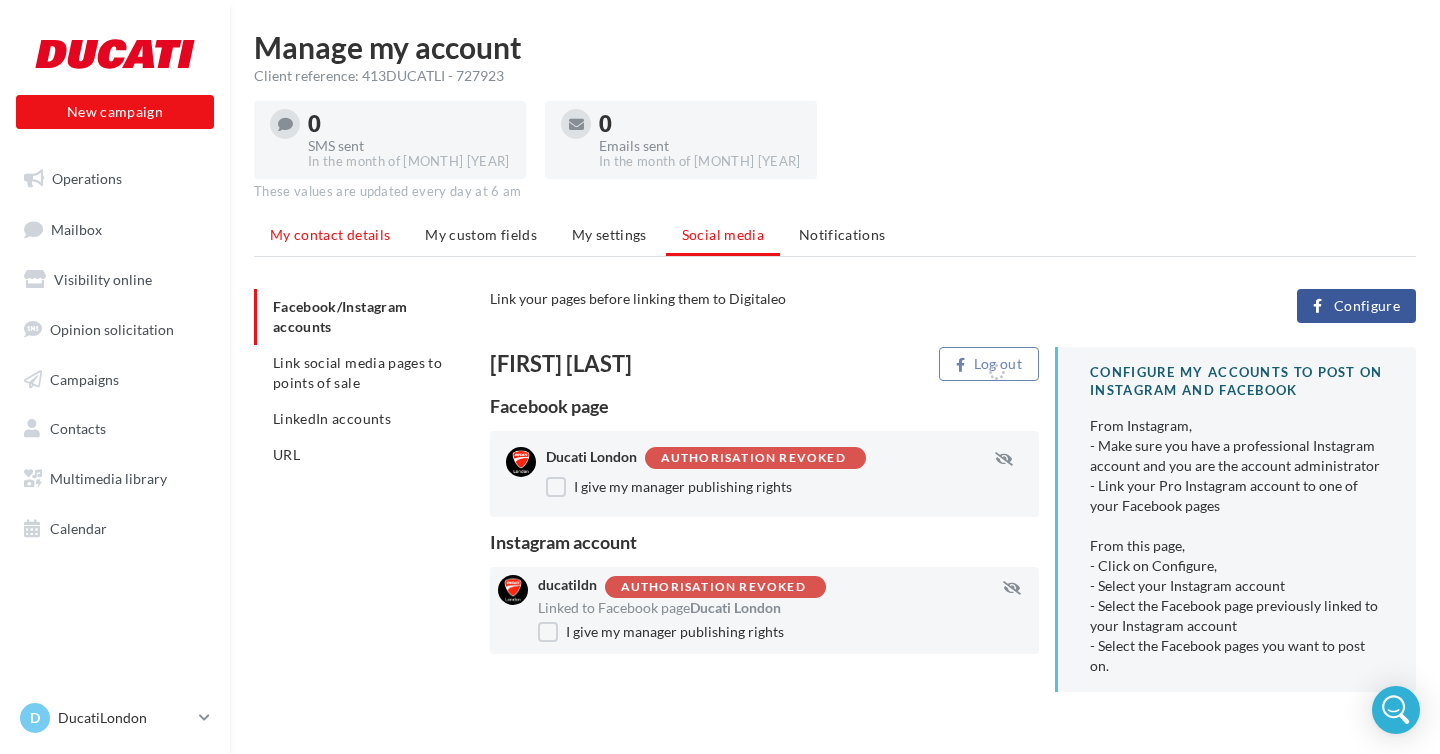 click on "My contact details" at bounding box center (330, 234) 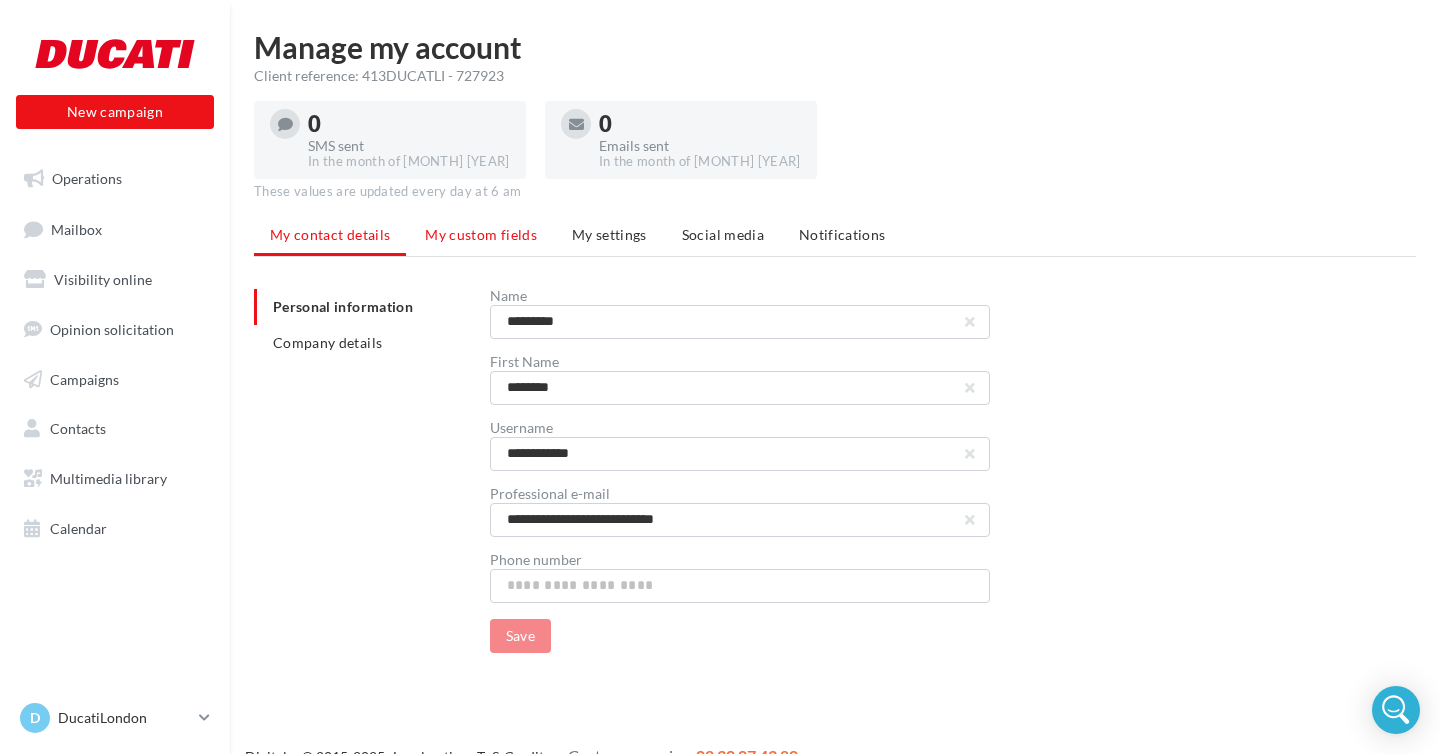 click on "My custom fields" at bounding box center [481, 234] 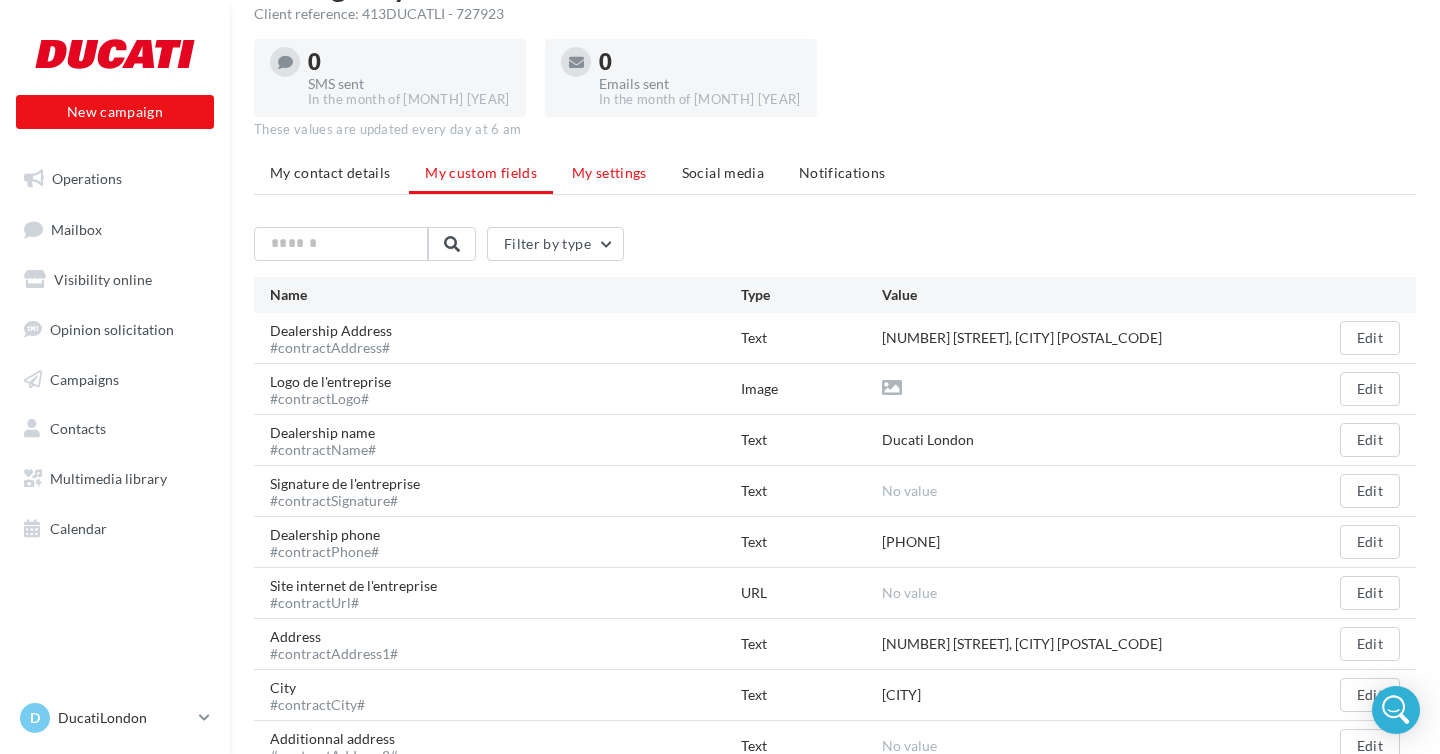 click on "My settings" at bounding box center (609, 172) 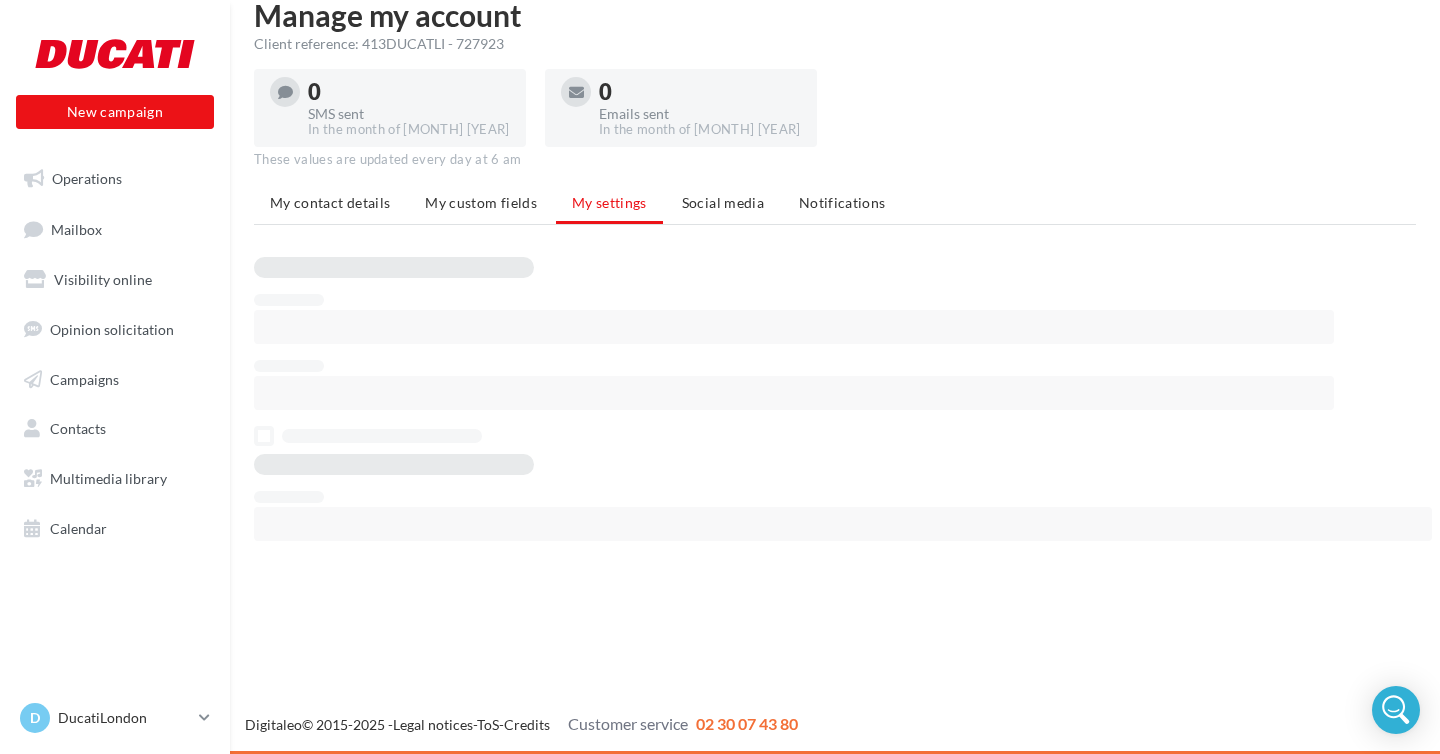 scroll, scrollTop: 32, scrollLeft: 0, axis: vertical 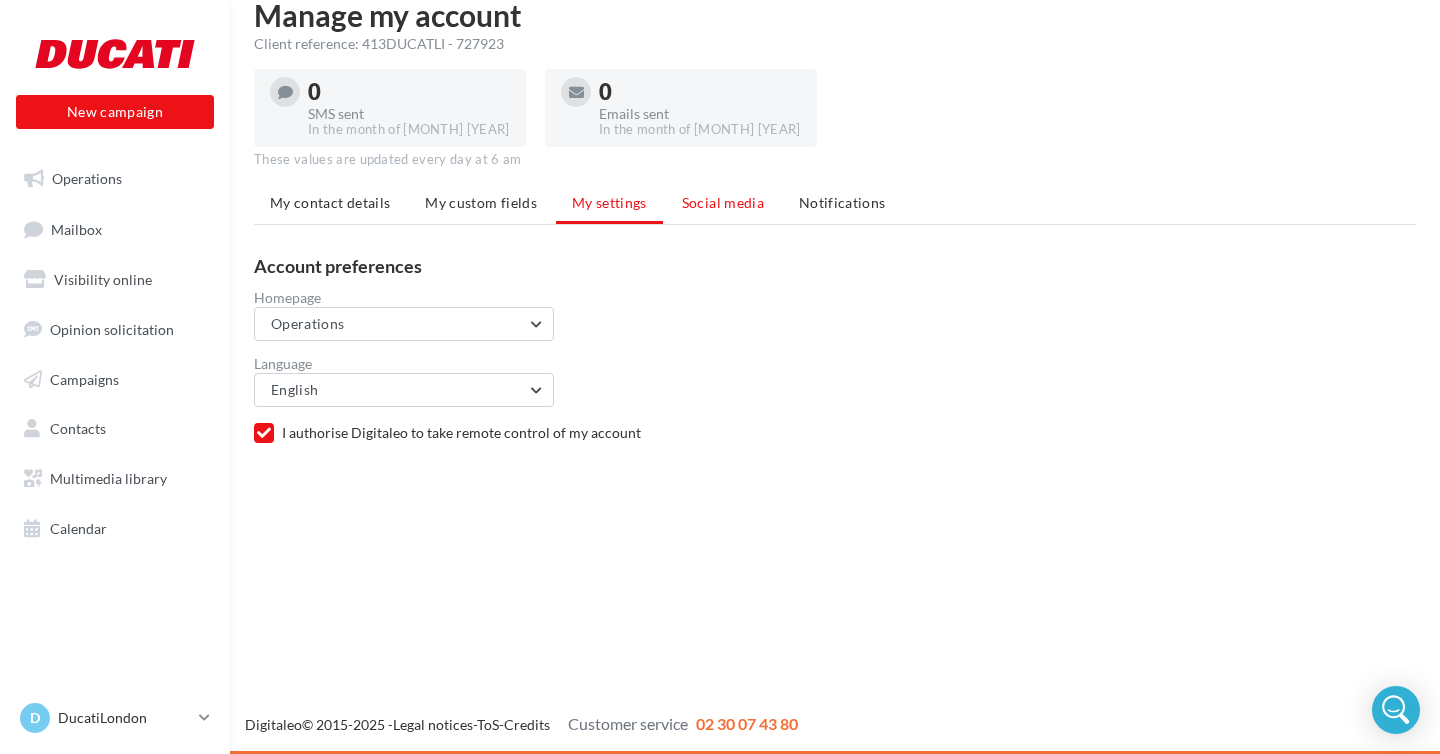 click on "Social media" at bounding box center (723, 202) 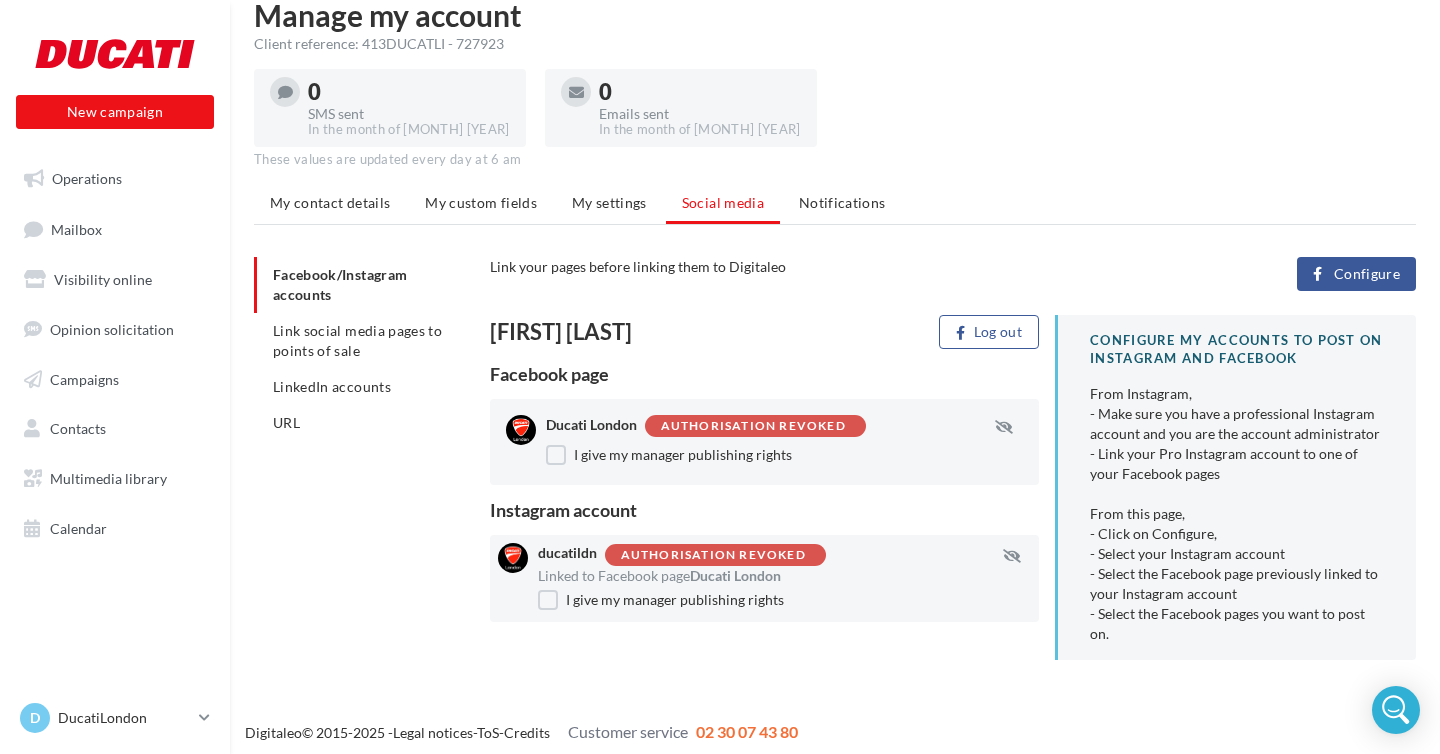 click on "Authorisation revoked" at bounding box center [755, 426] 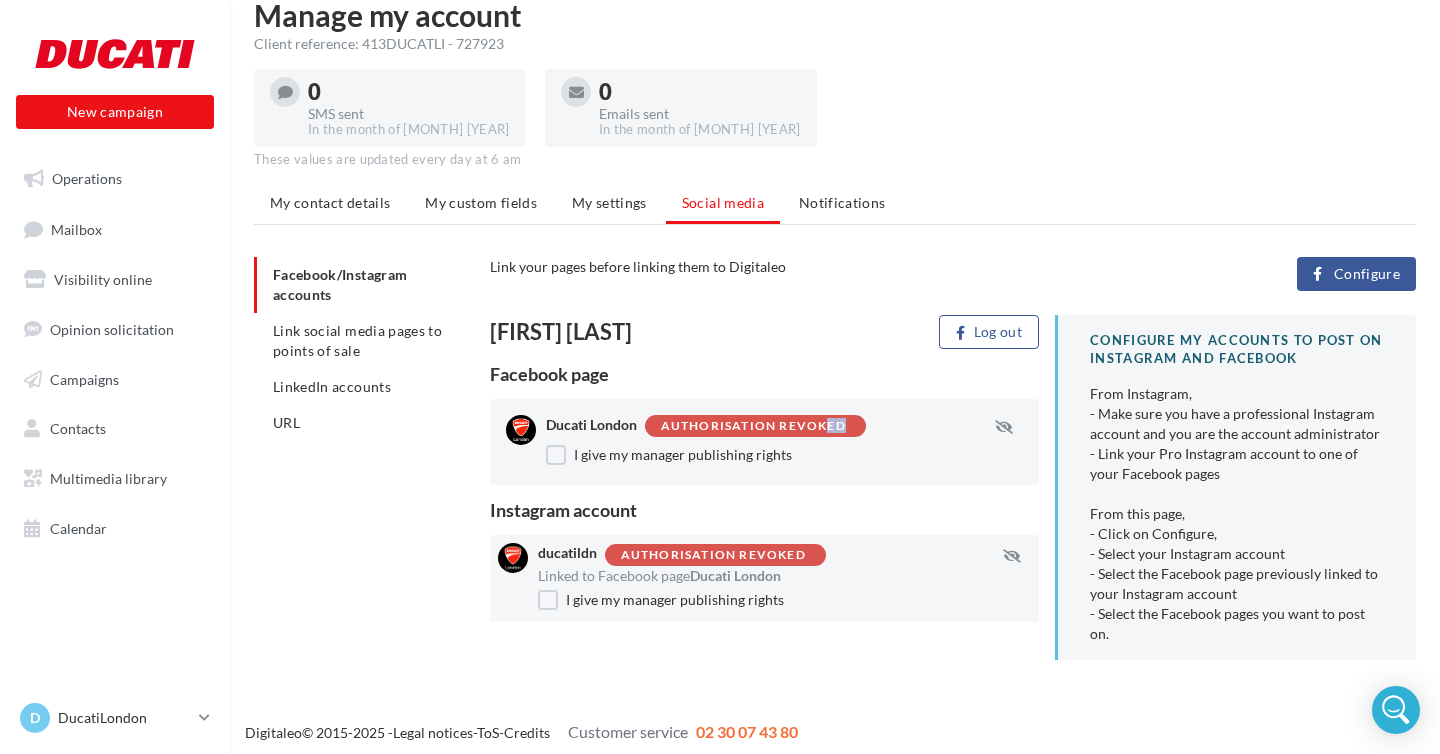 click on "Authorisation revoked" at bounding box center [755, 426] 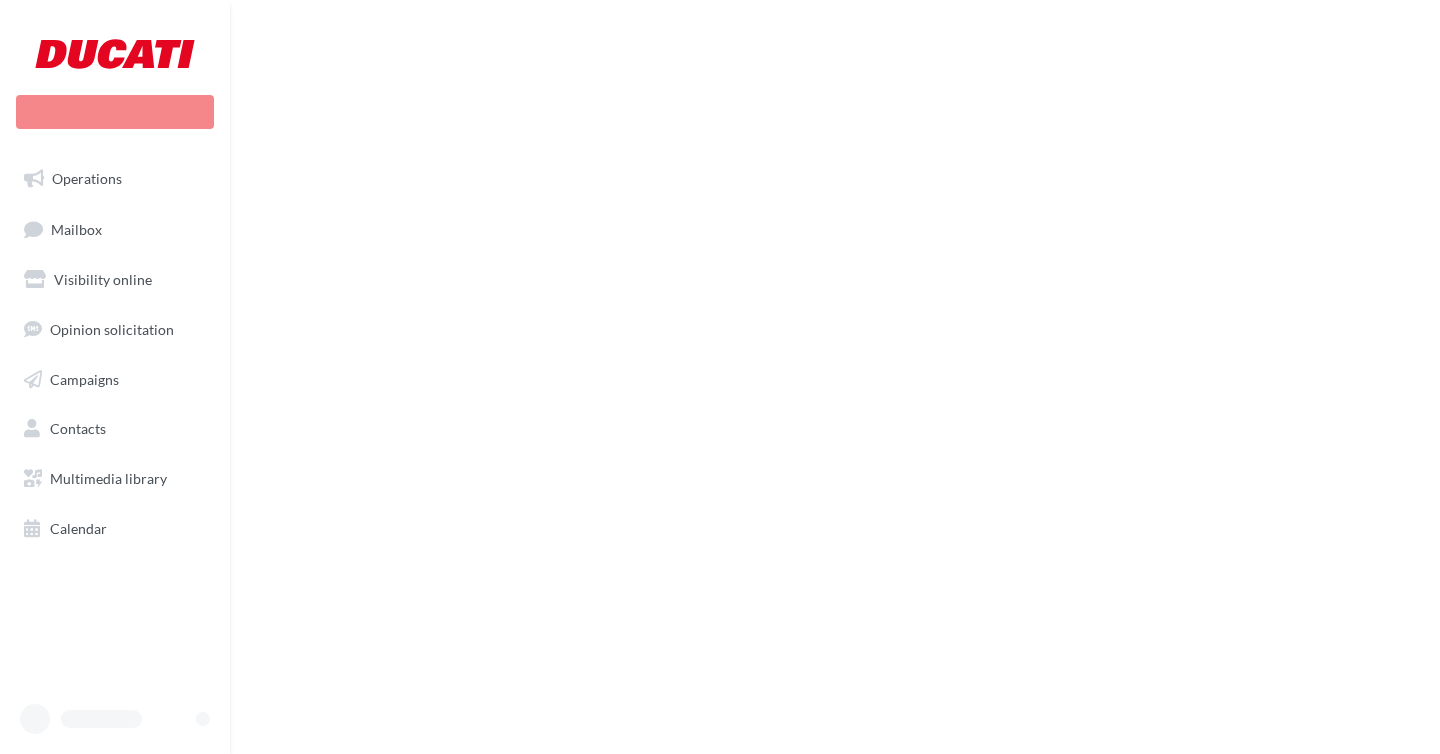 scroll, scrollTop: 0, scrollLeft: 0, axis: both 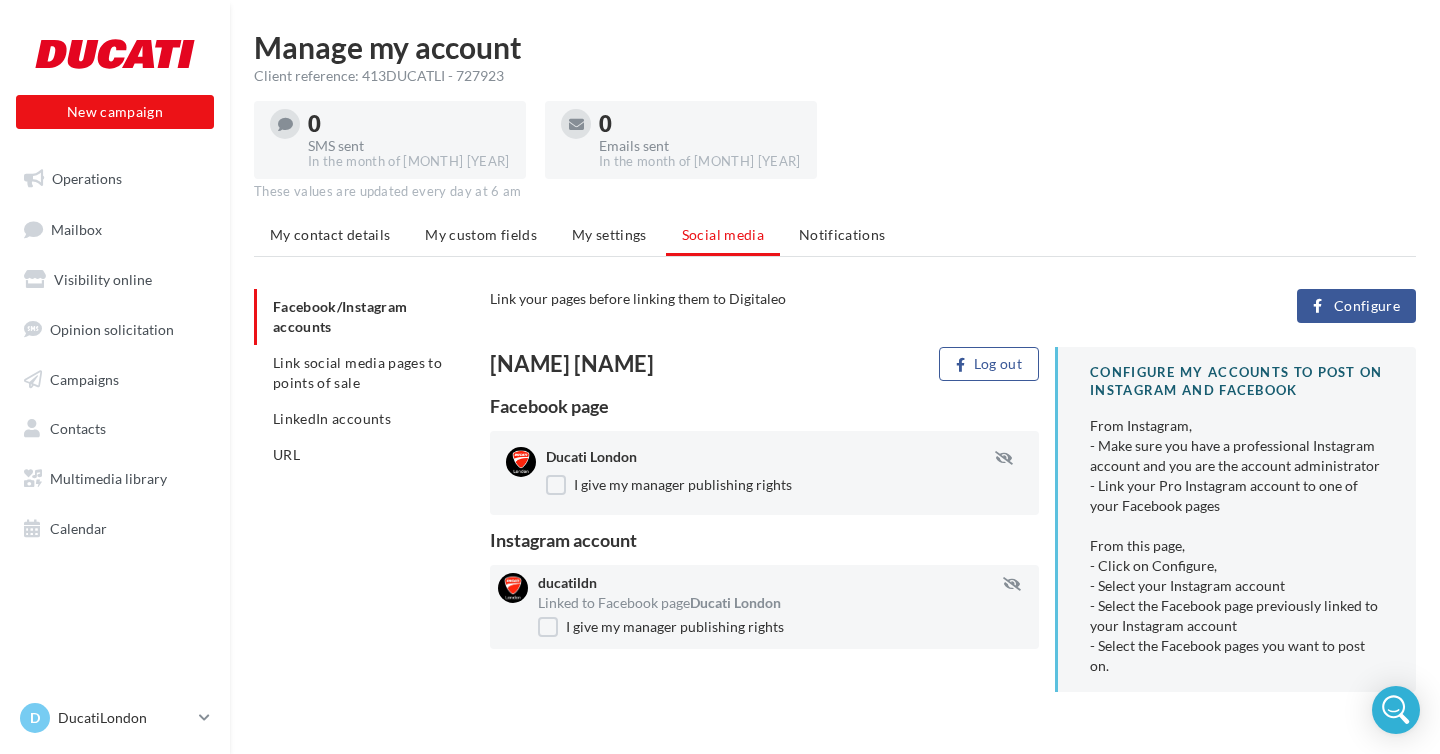 click on "Facebook page" at bounding box center [764, 406] 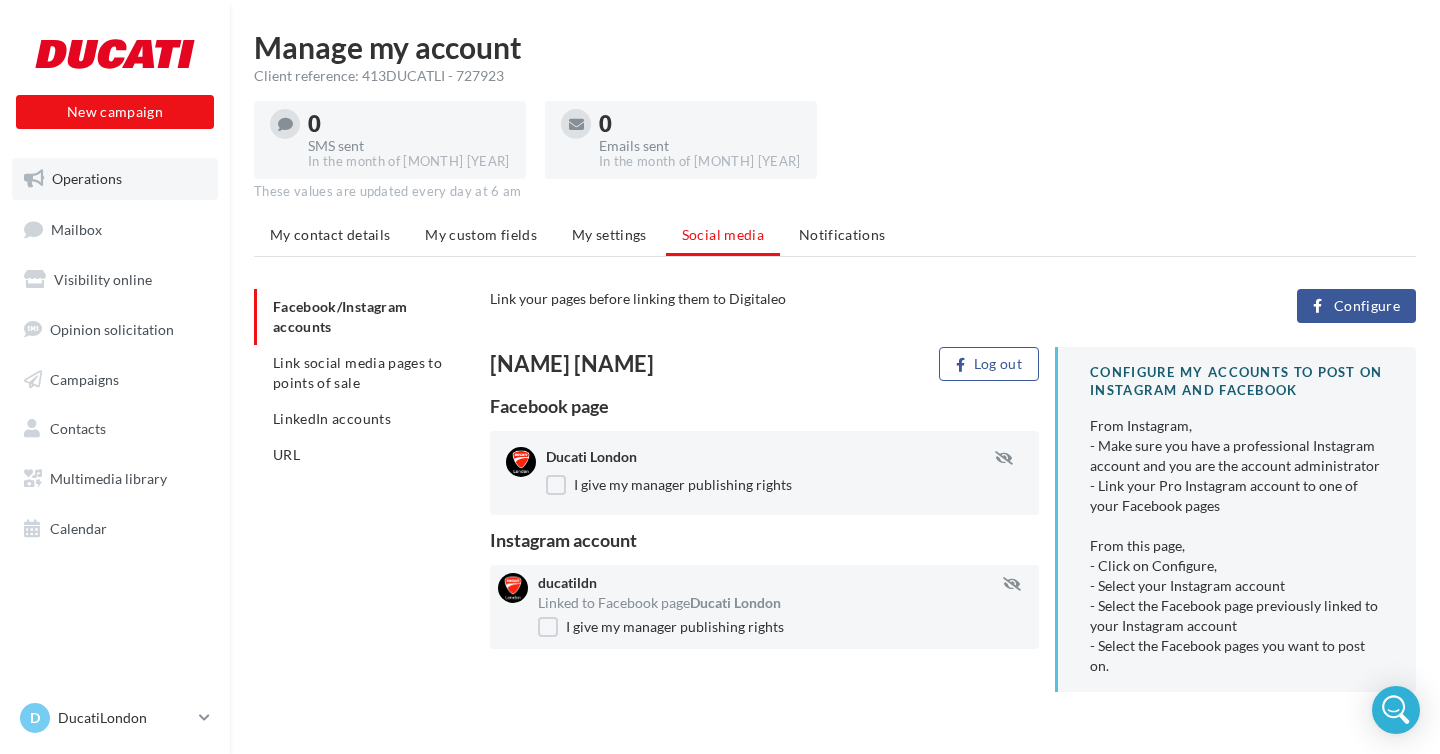 click on "Operations" at bounding box center (115, 179) 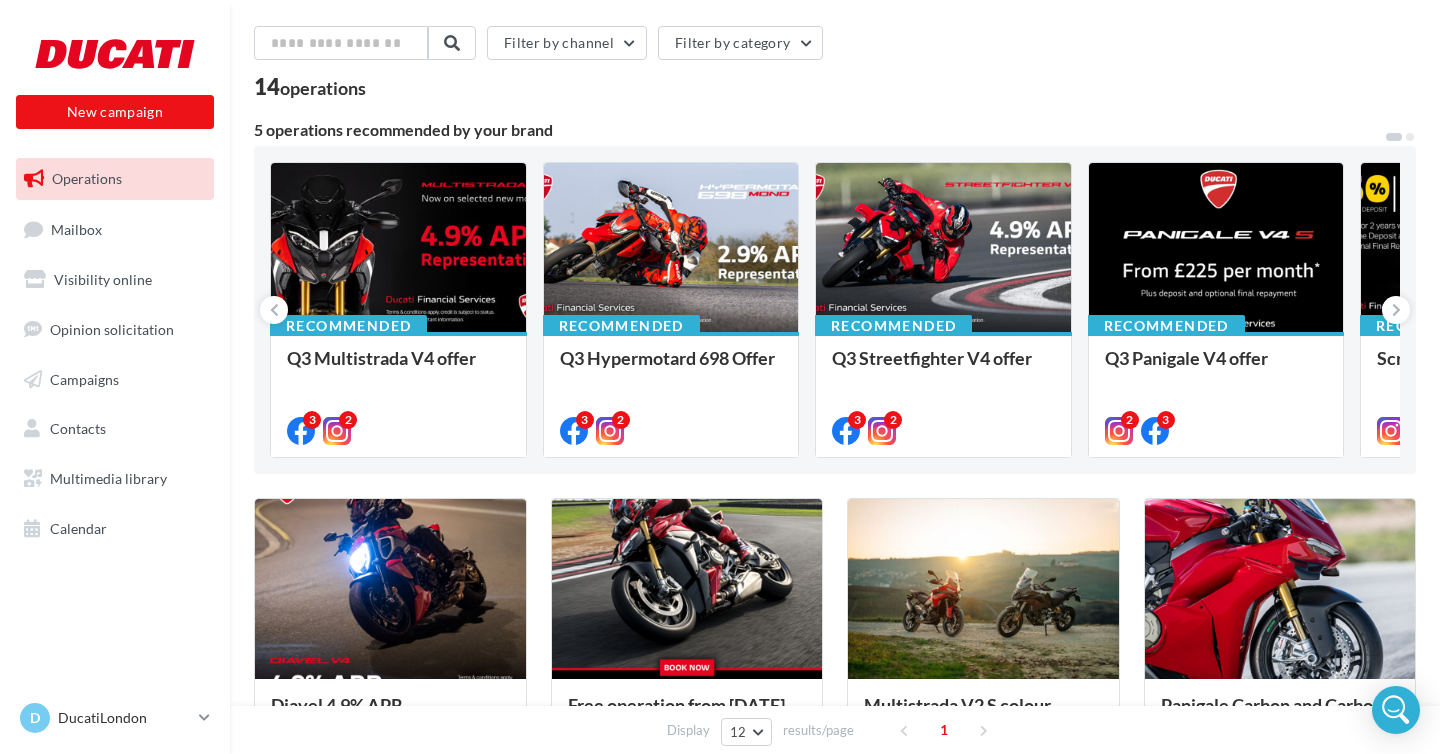 scroll, scrollTop: 0, scrollLeft: 0, axis: both 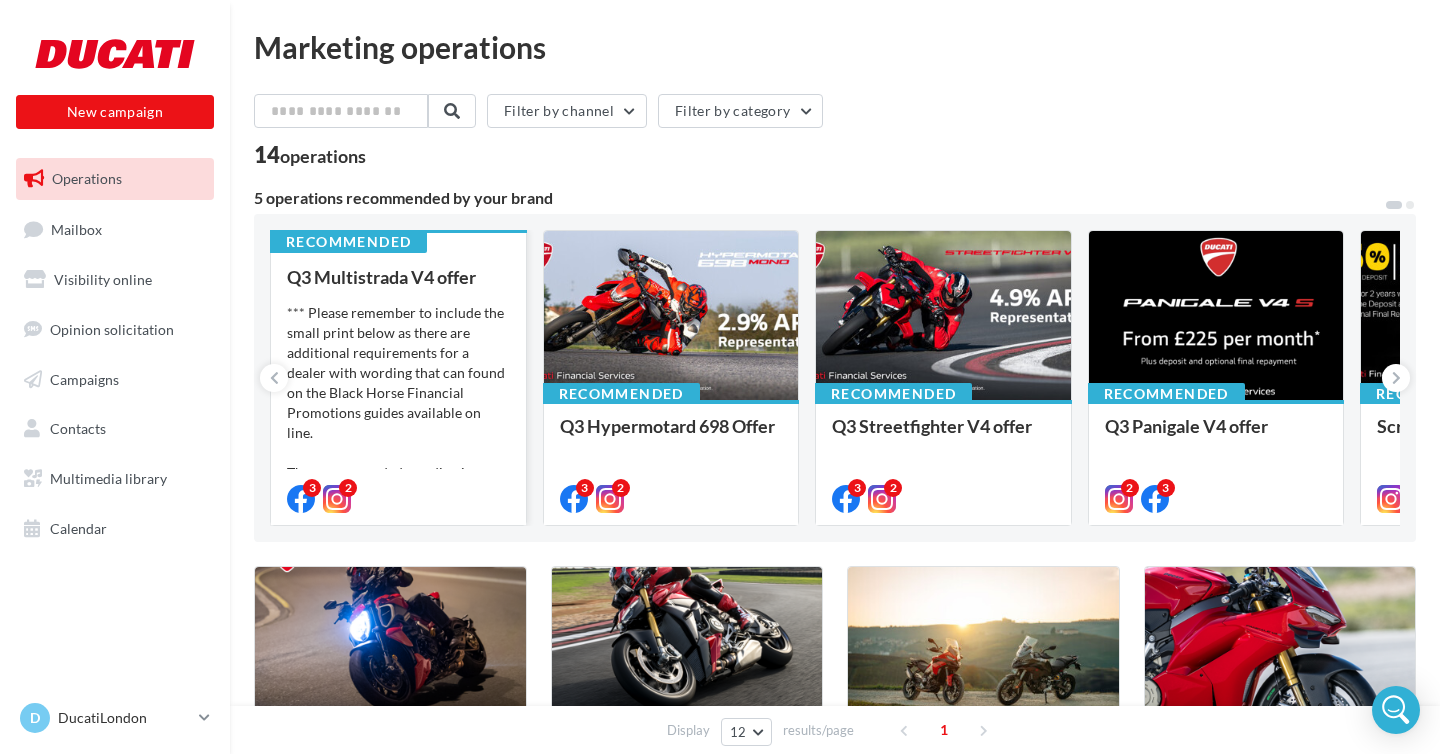 click on "*** Please remember to include the small print below as there are additional requirements for a dealer with wording that can found on the Black Horse Financial Promotions guides available on line.
The recommended wording is:
‘XXXXXXX is a trading style..." at bounding box center [398, 403] 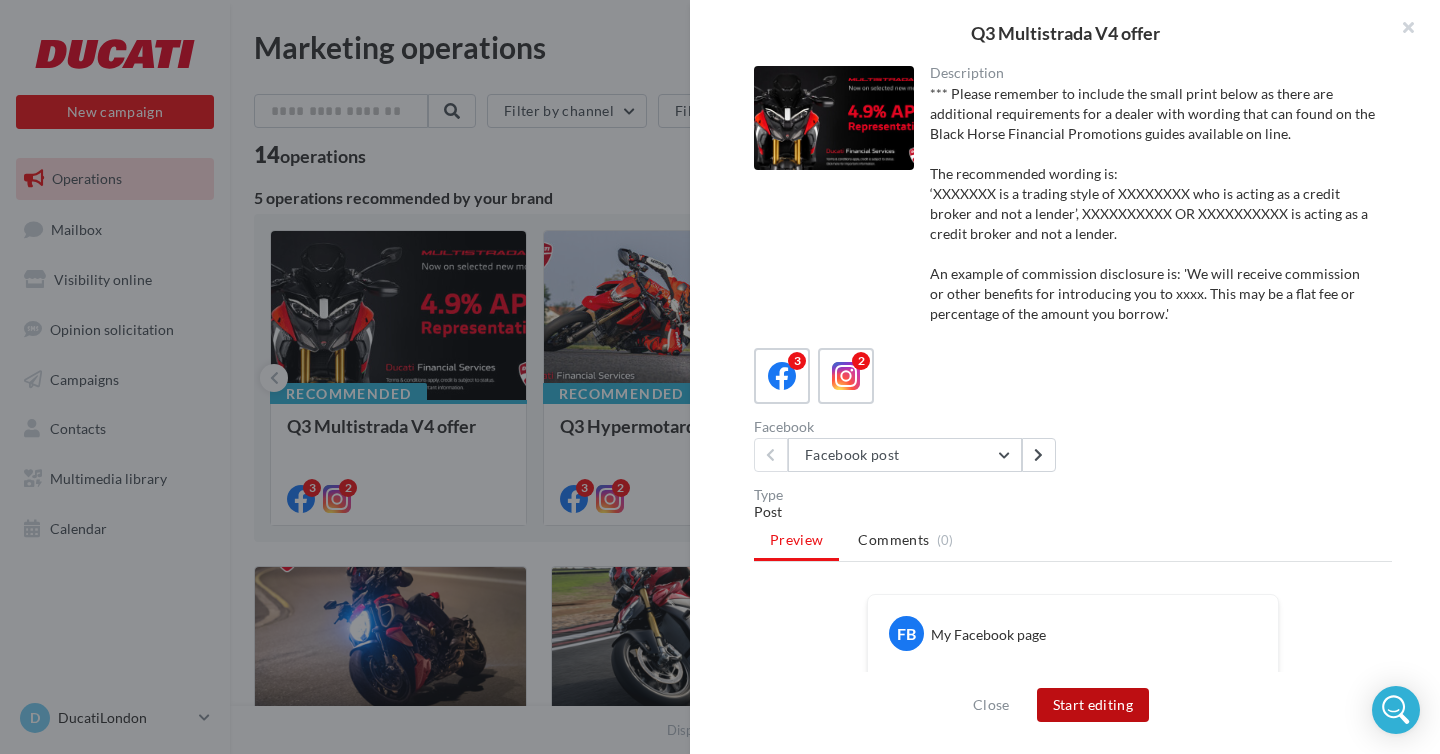 click on "Start editing" at bounding box center [1093, 705] 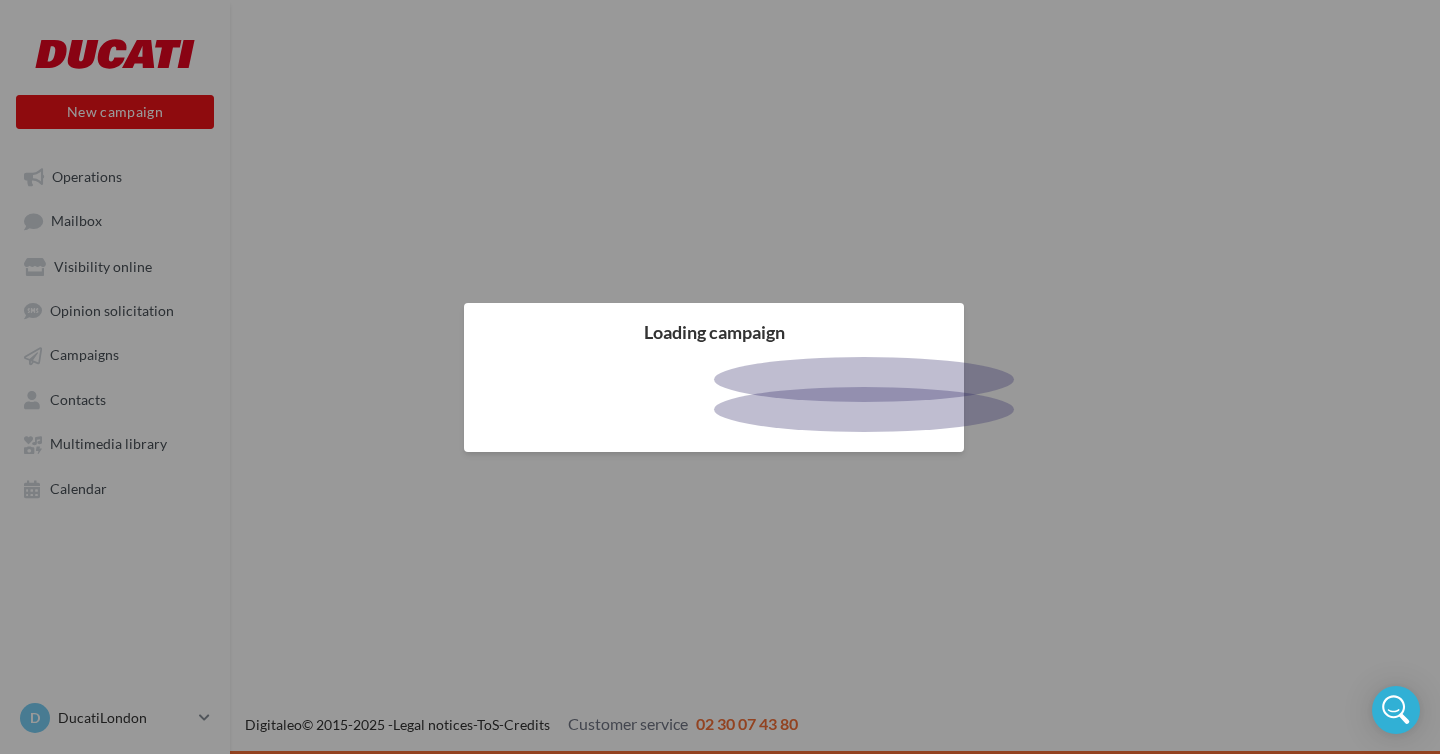 scroll, scrollTop: 0, scrollLeft: 0, axis: both 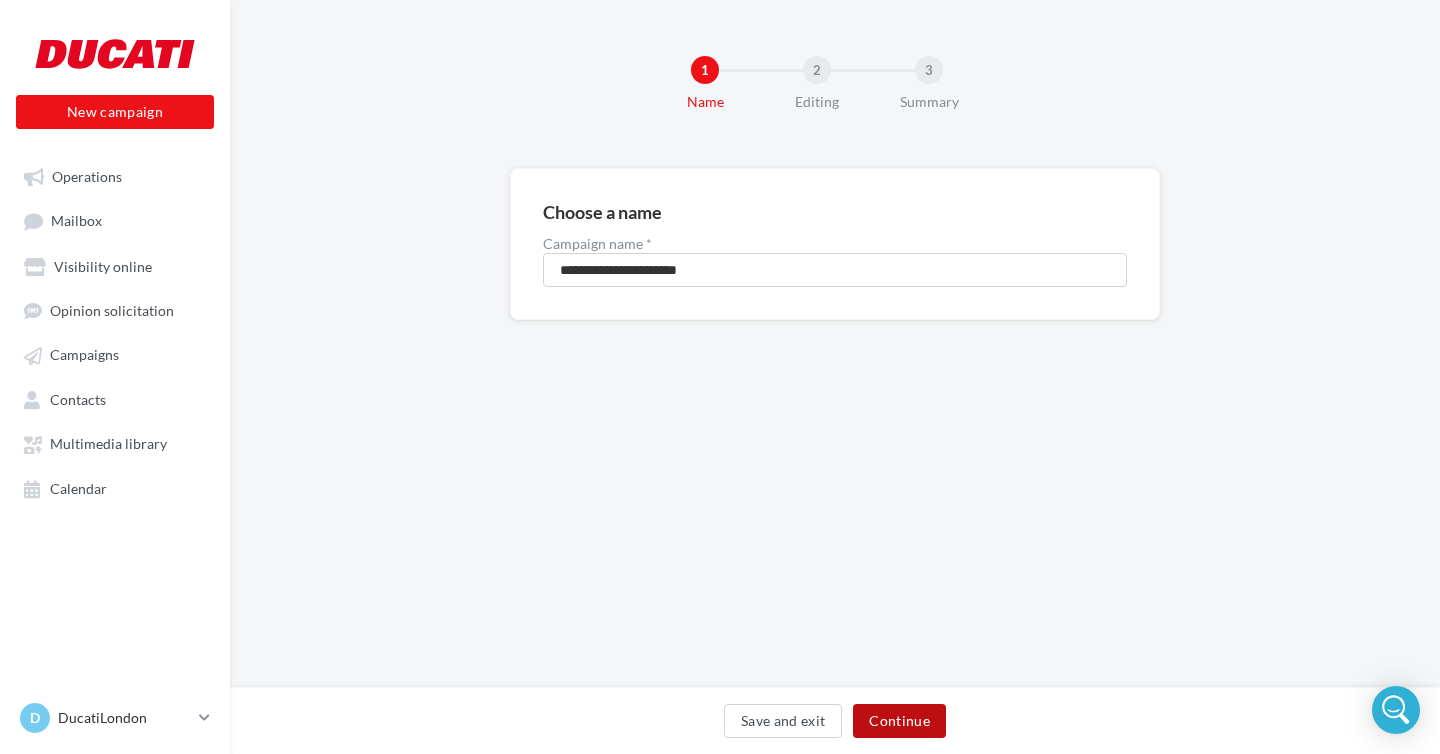 click on "Continue" at bounding box center [899, 721] 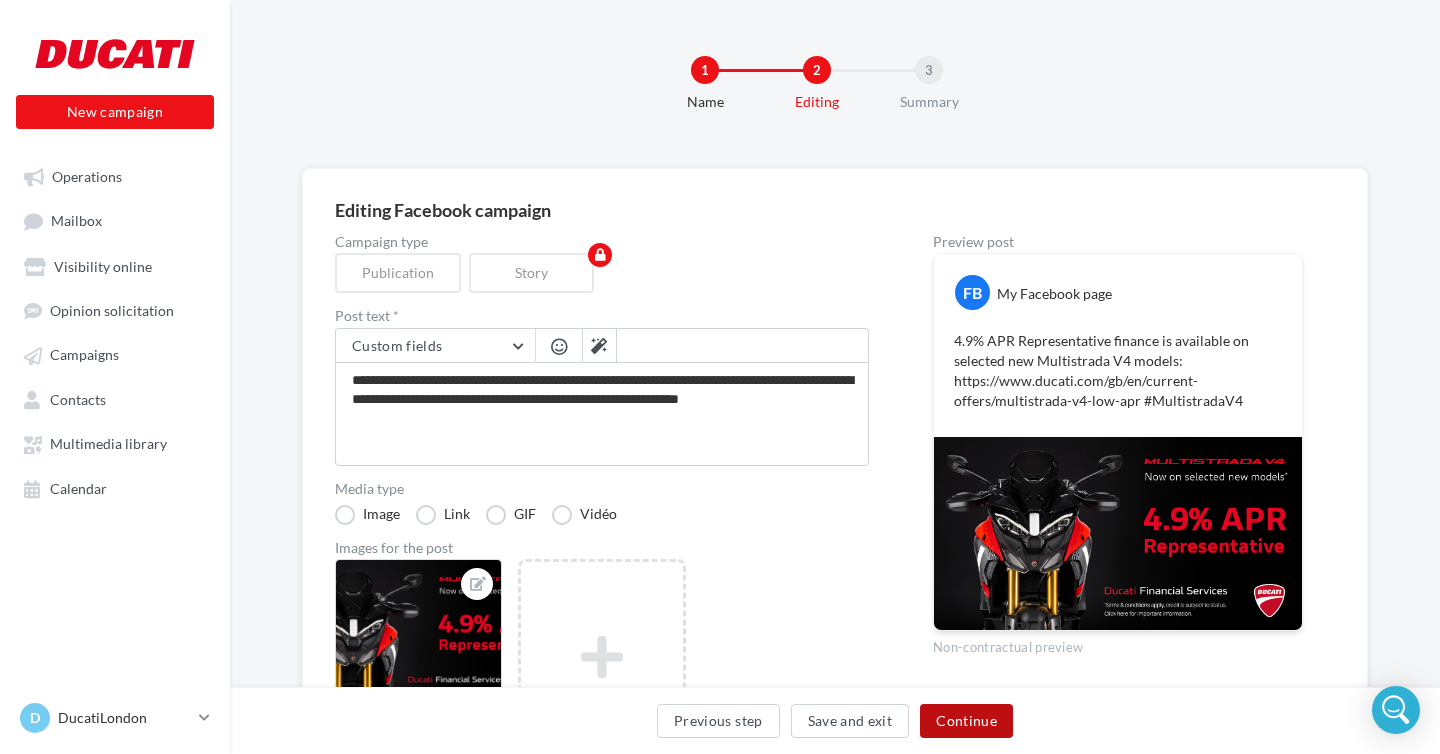 click on "Continue" at bounding box center [966, 721] 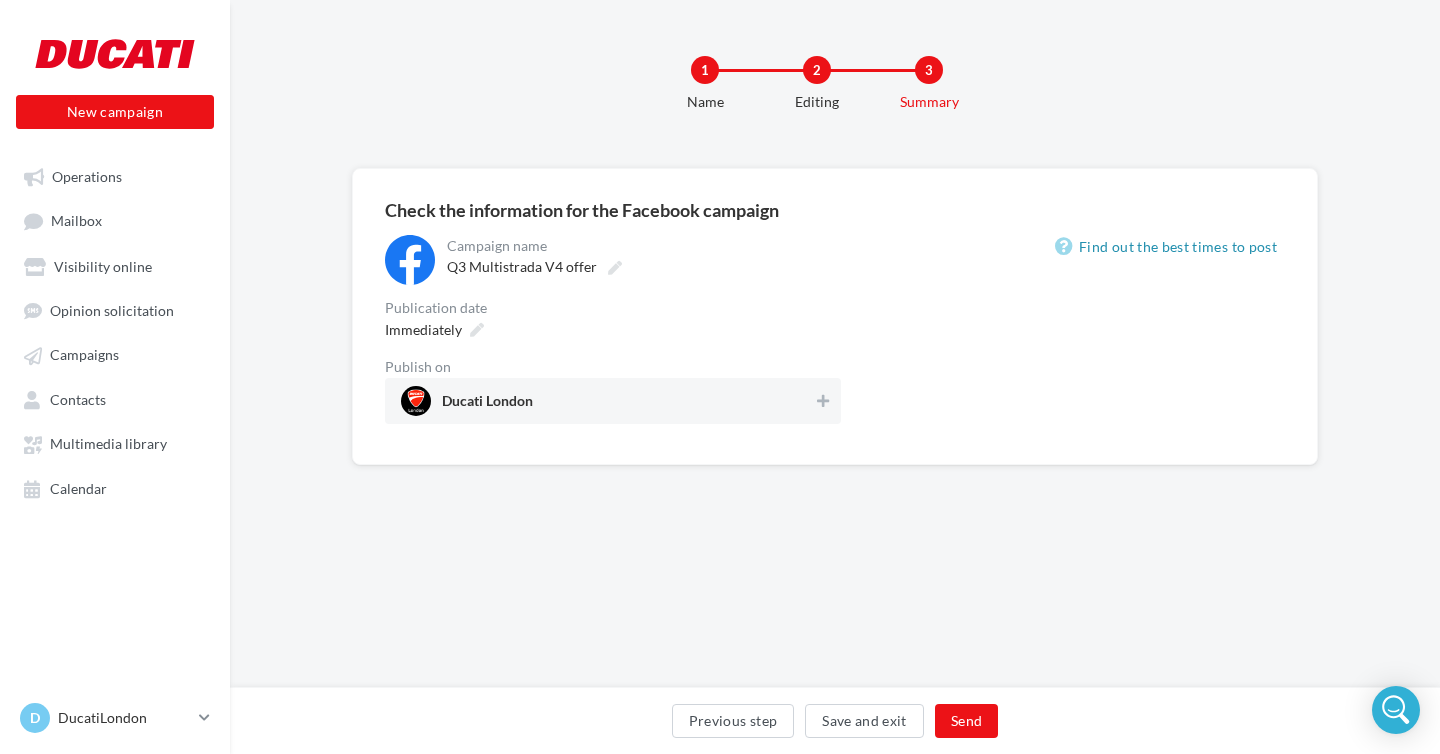click on "Ducati London" at bounding box center [607, 401] 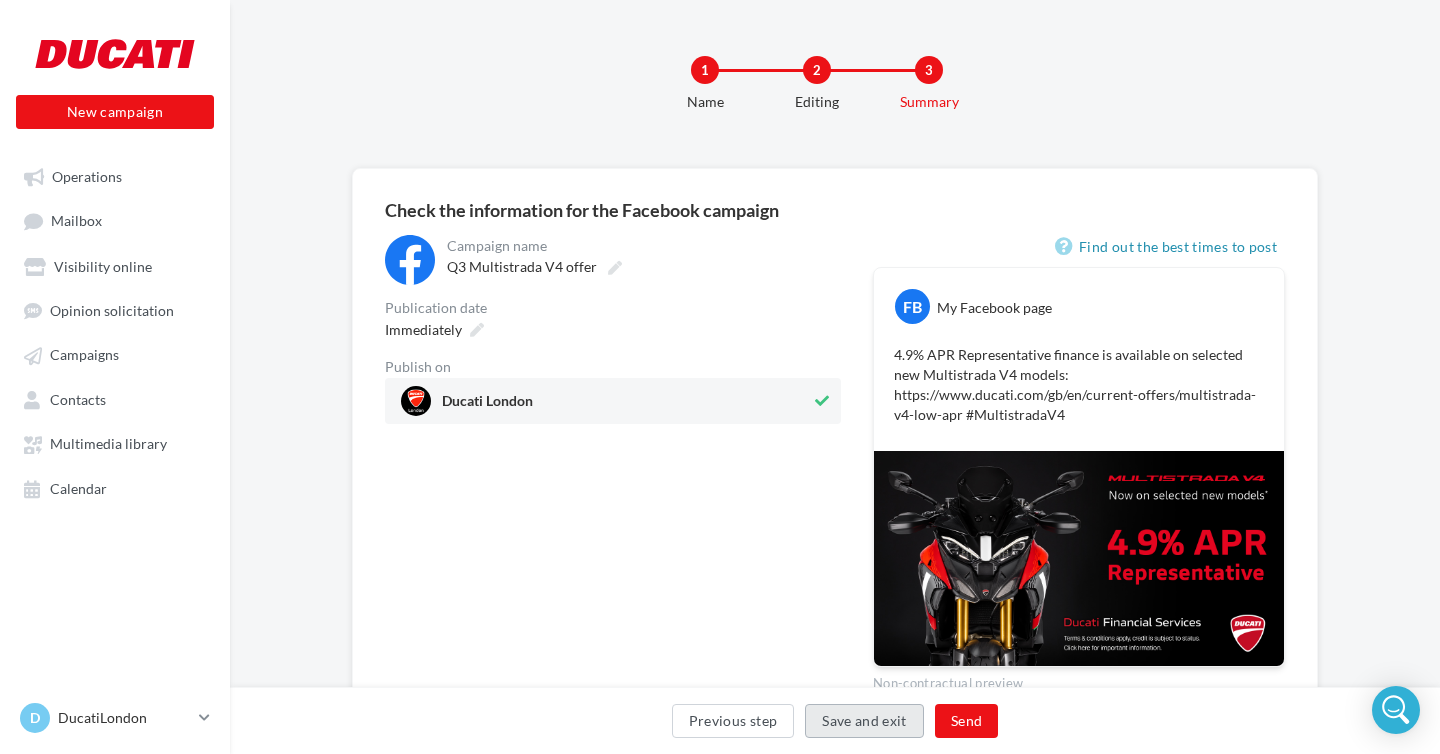 click on "Save and exit" at bounding box center [864, 721] 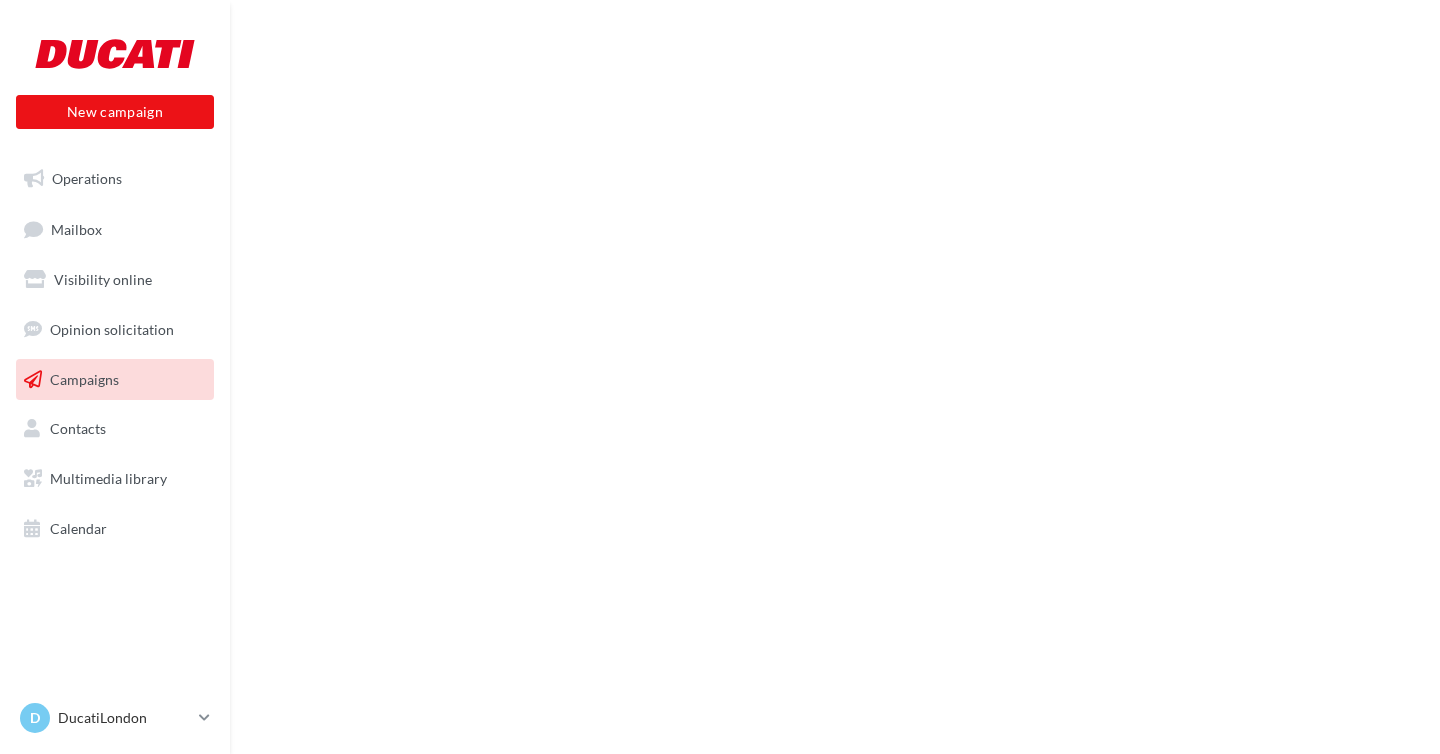 scroll, scrollTop: 0, scrollLeft: 0, axis: both 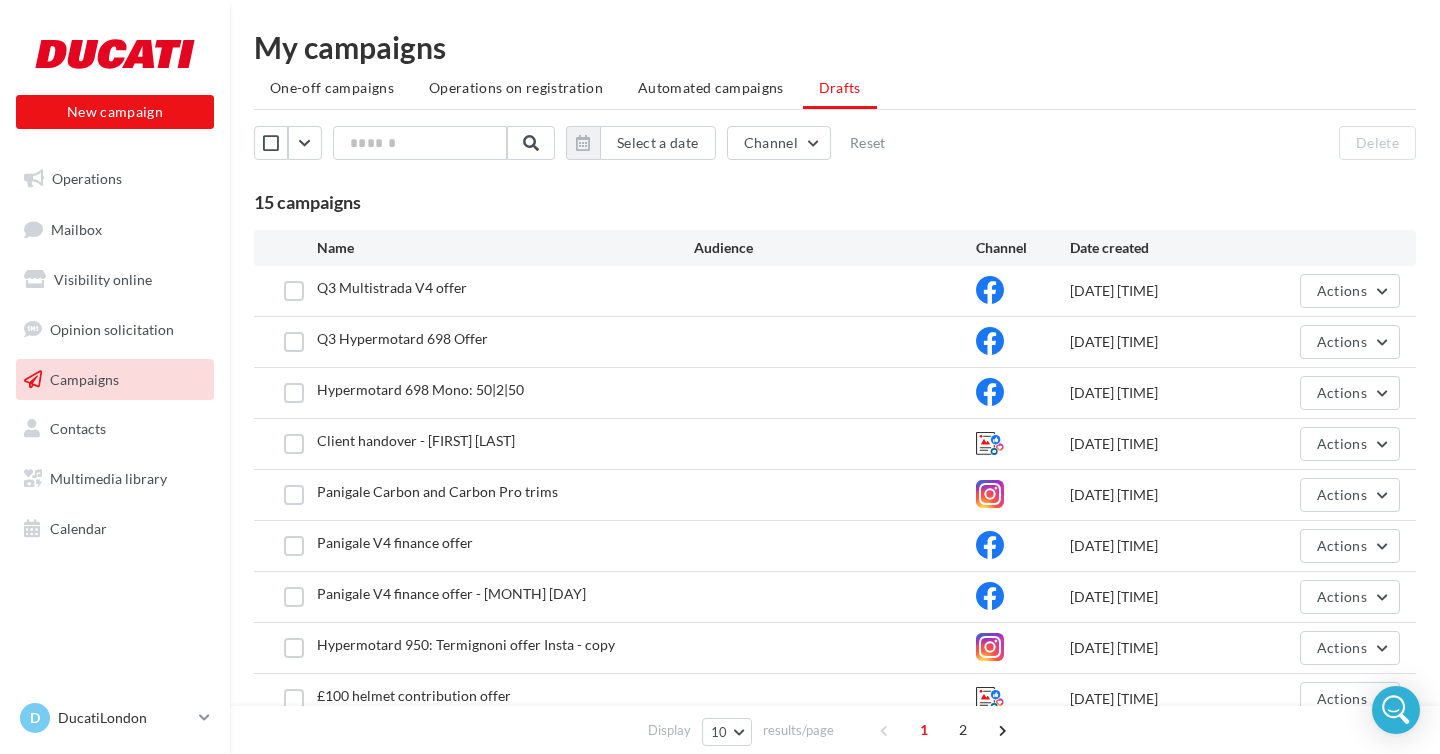 click on "One-off campaigns
Operations on registration
Automated campaigns
Drafts" at bounding box center (835, 90) 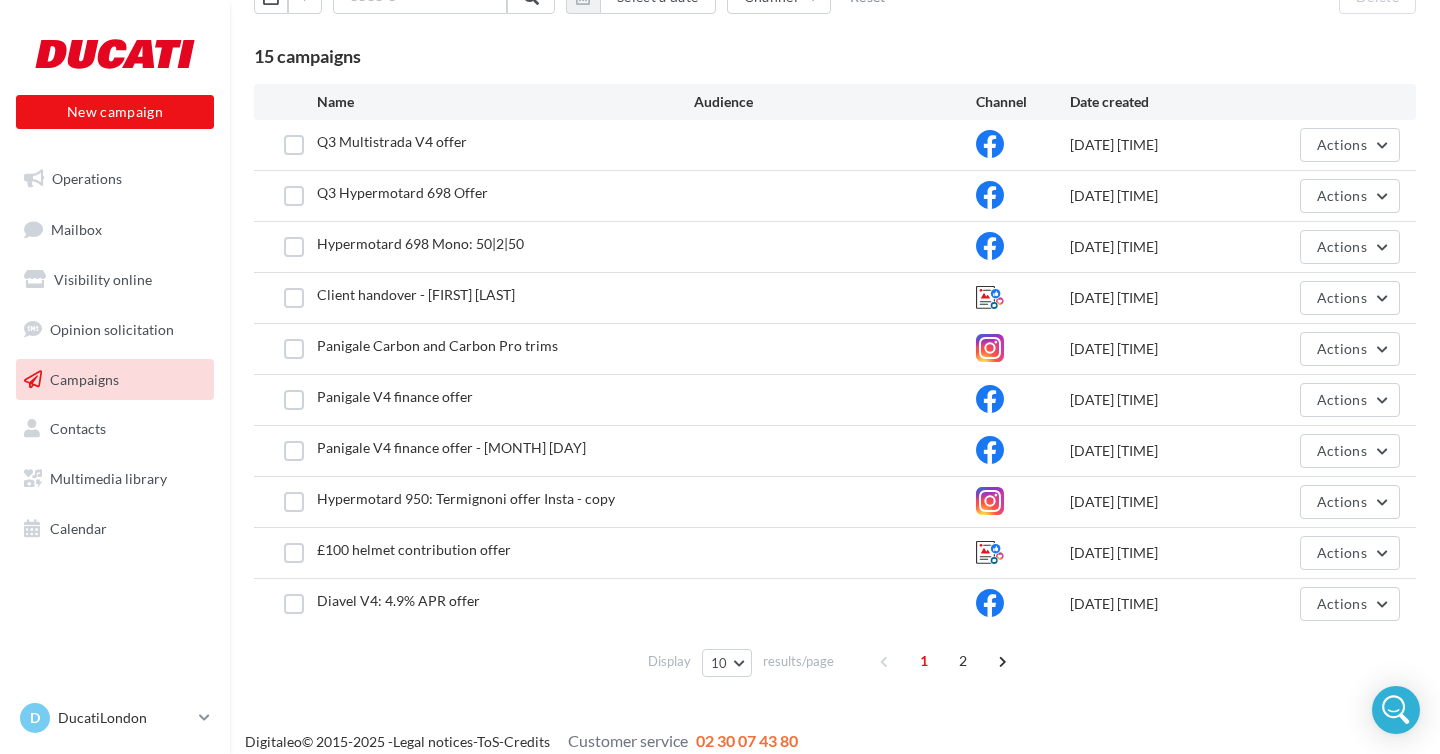 scroll, scrollTop: 0, scrollLeft: 0, axis: both 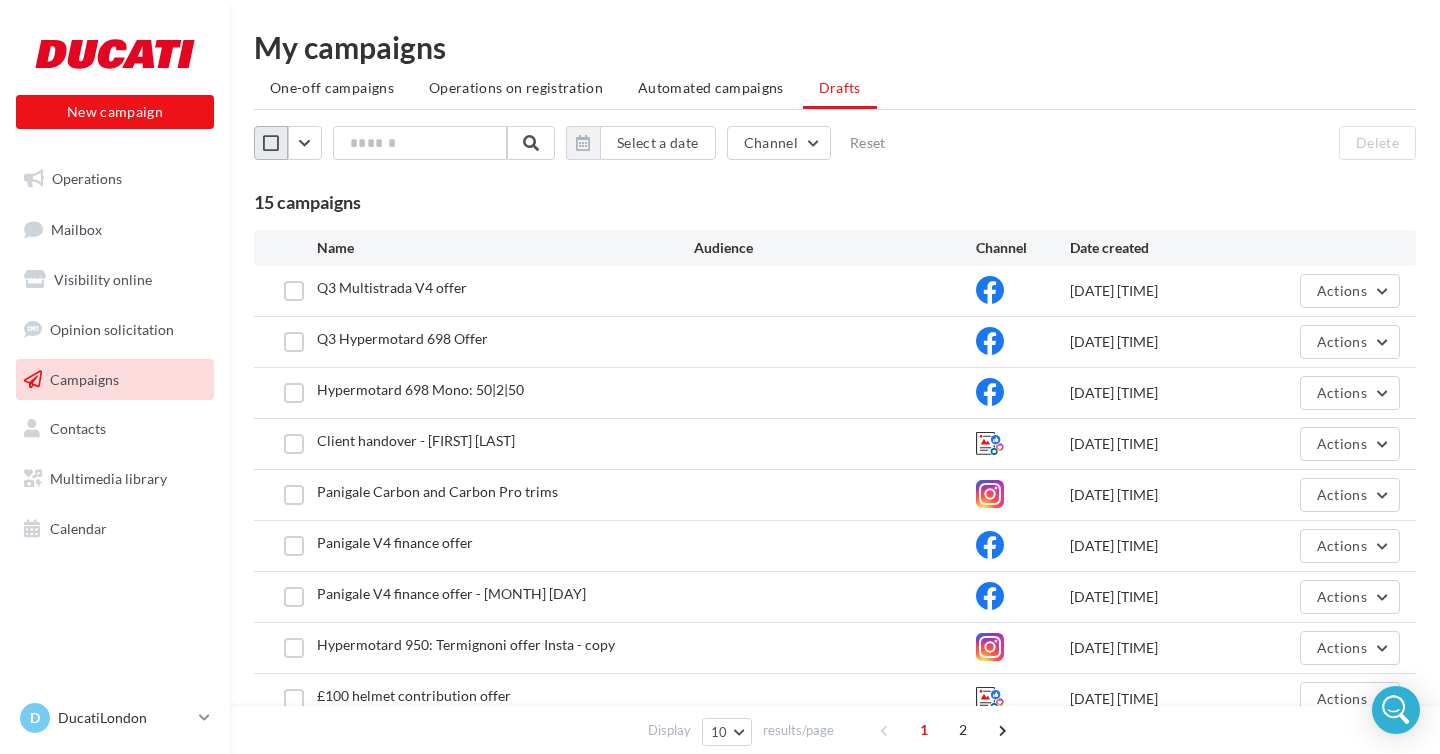 click at bounding box center (271, 143) 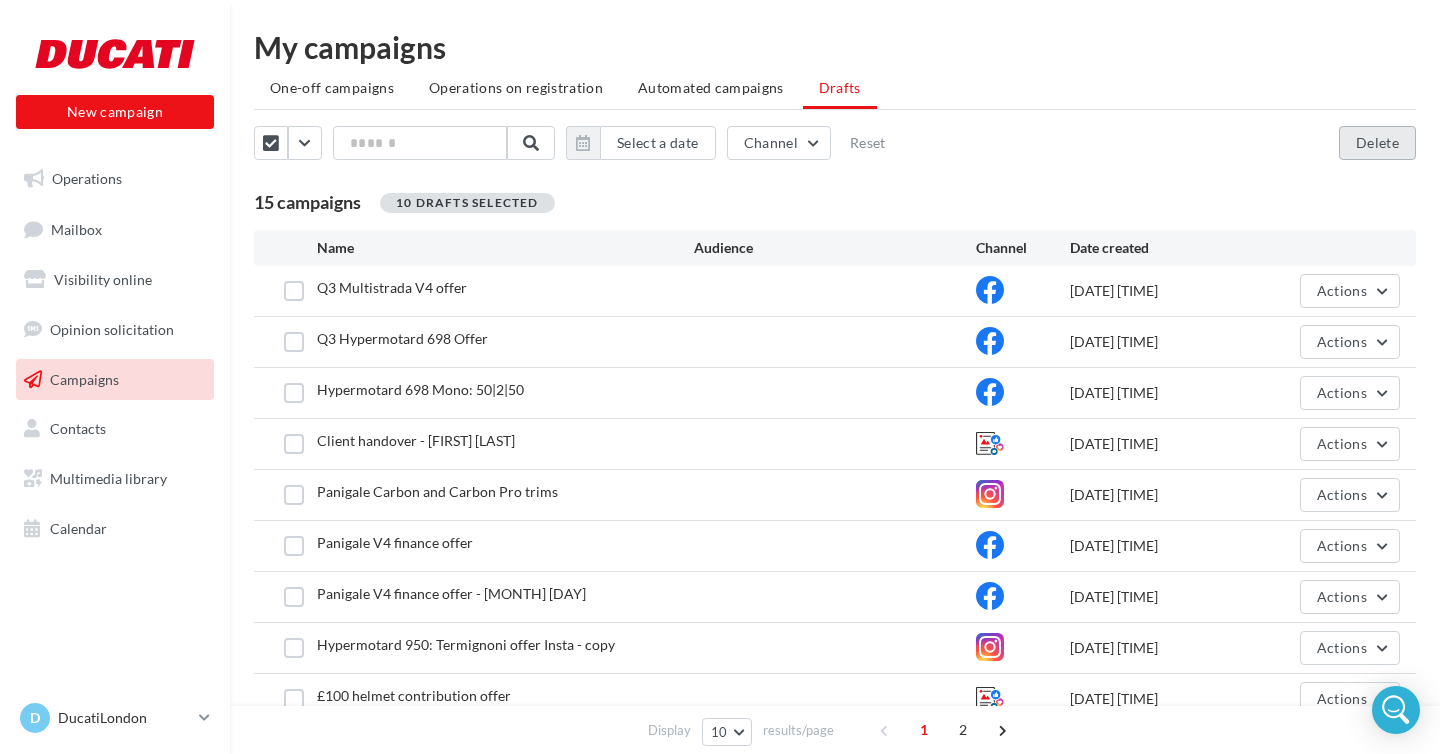 click on "Delete" at bounding box center (1377, 143) 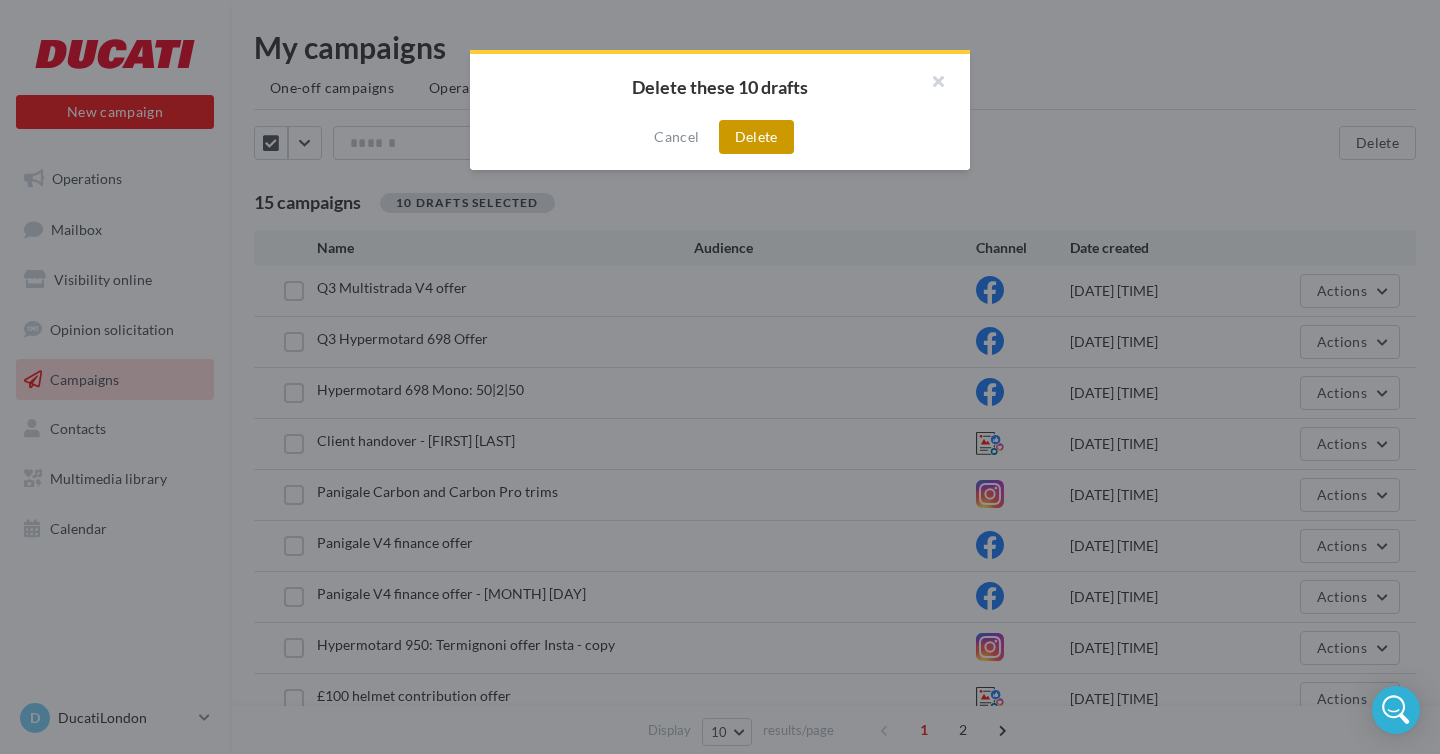 click on "Delete" at bounding box center [756, 137] 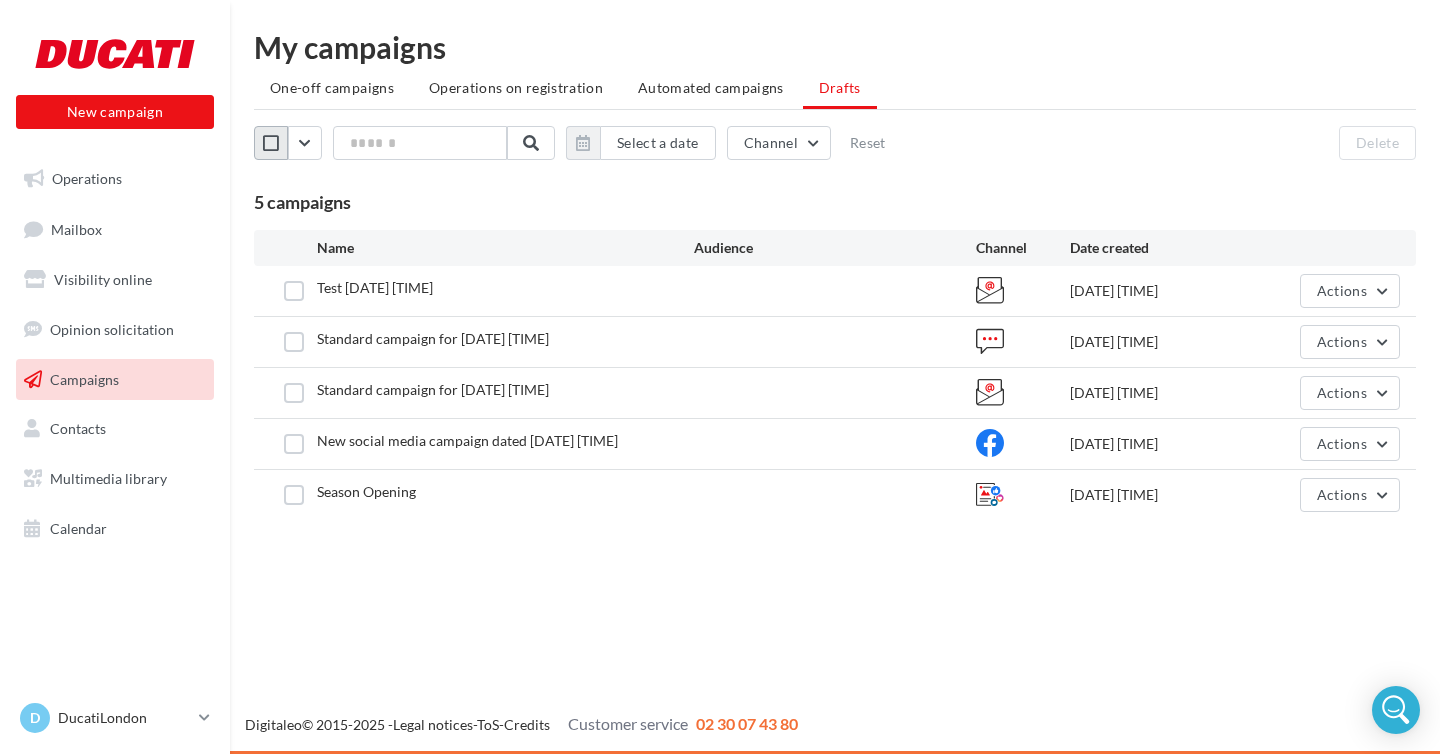 click at bounding box center [271, 143] 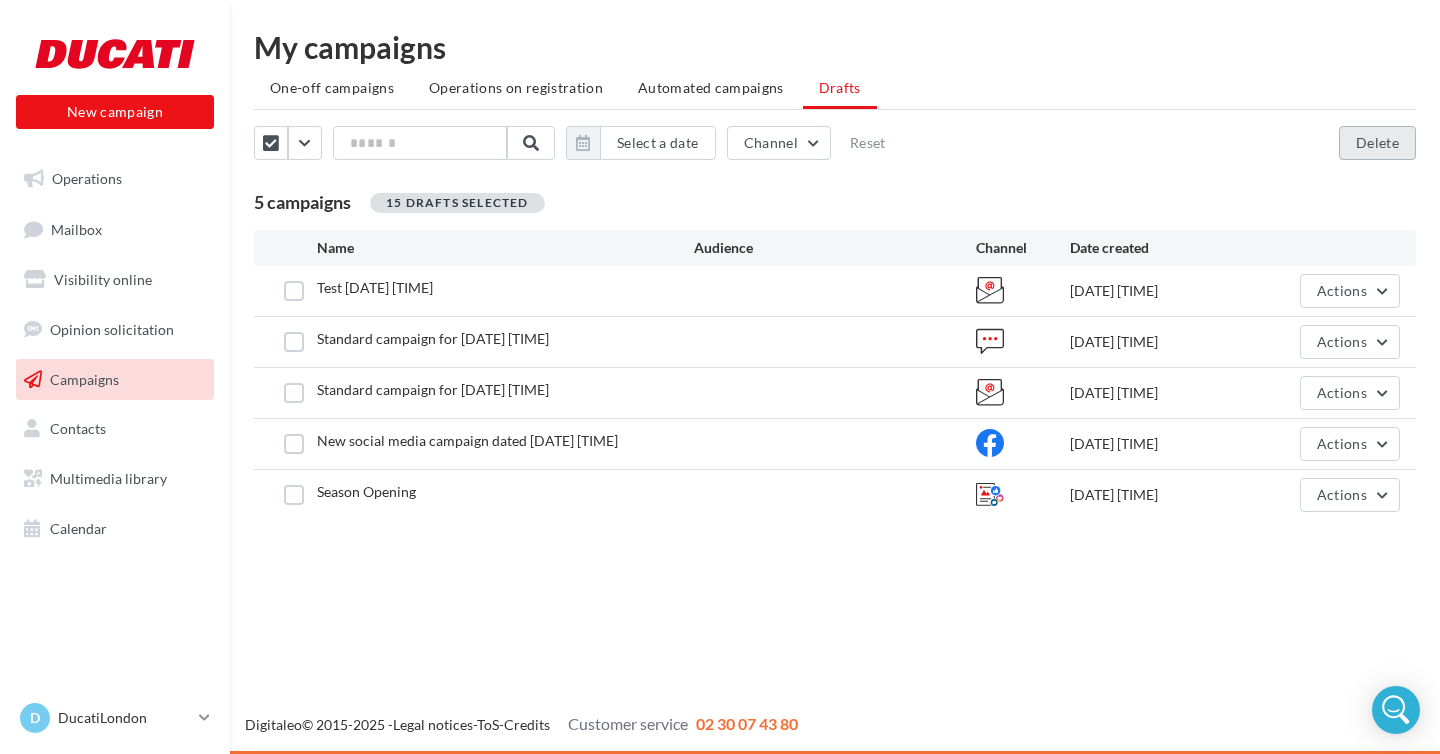 click on "Delete" at bounding box center (1377, 143) 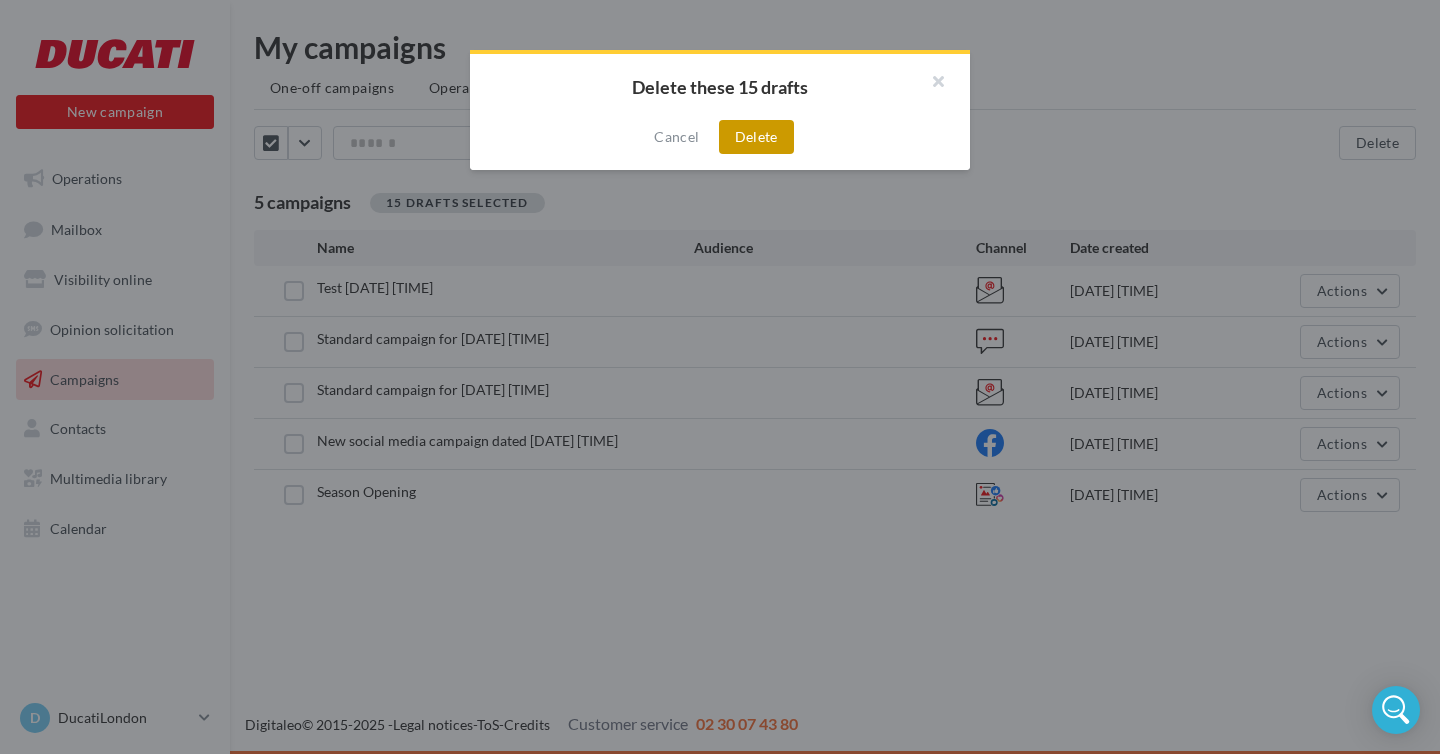 click on "Delete" at bounding box center (756, 137) 